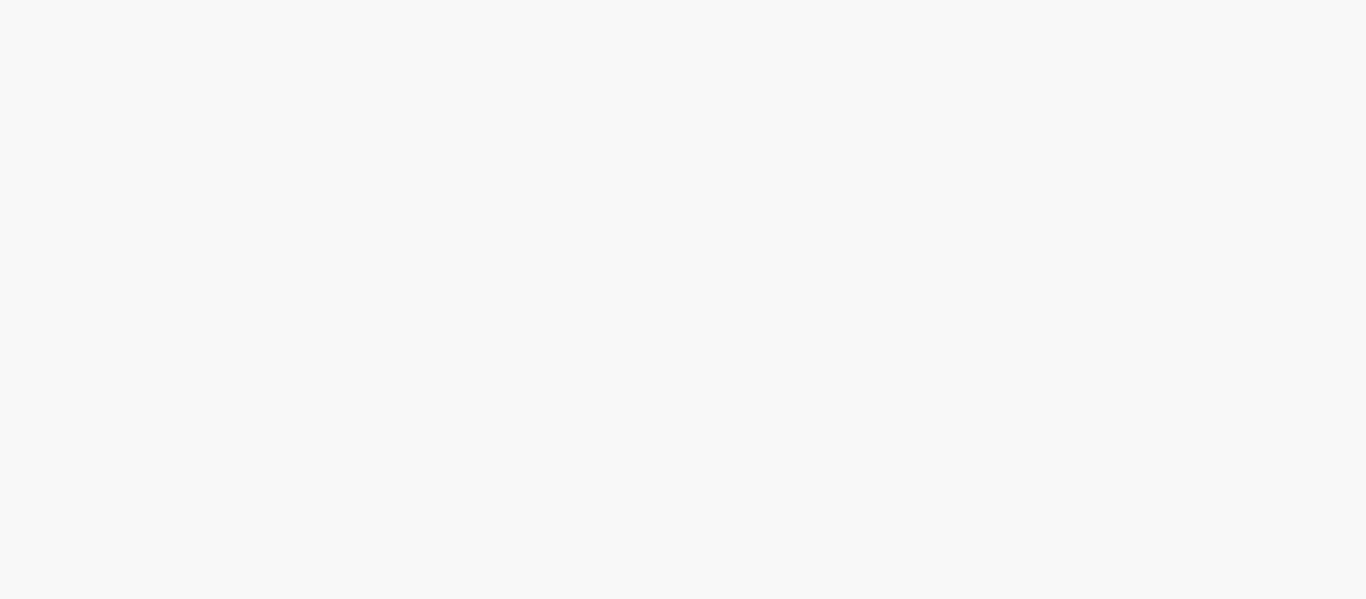 scroll, scrollTop: 0, scrollLeft: 0, axis: both 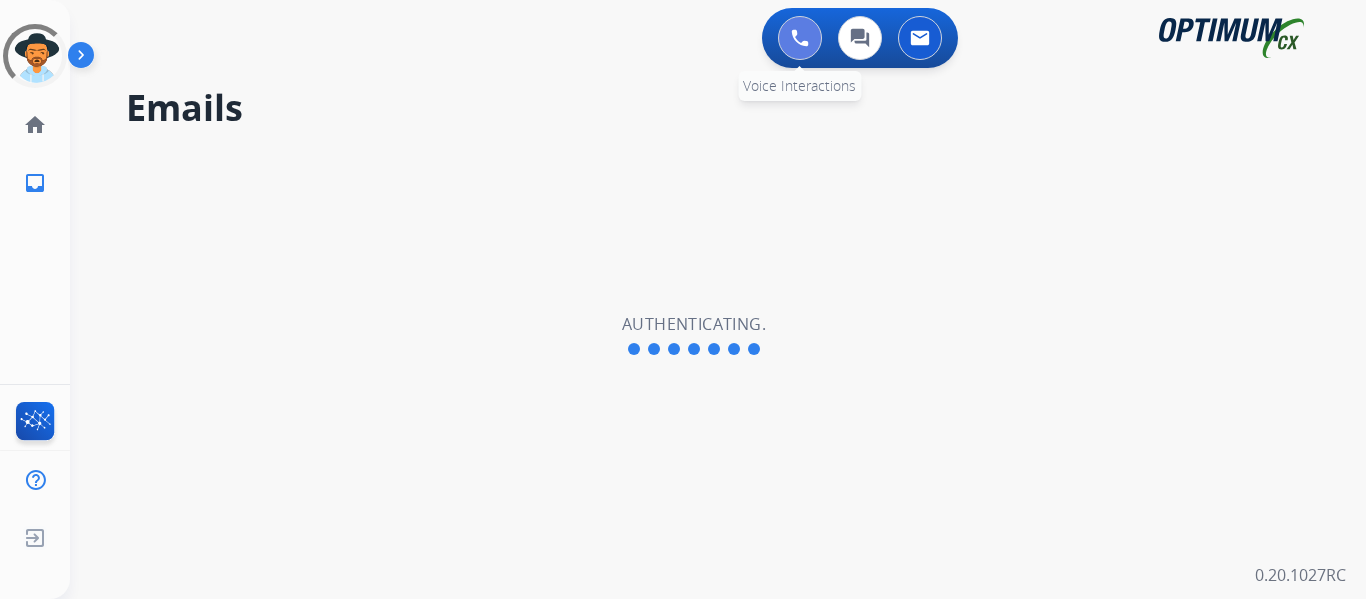 click at bounding box center [800, 38] 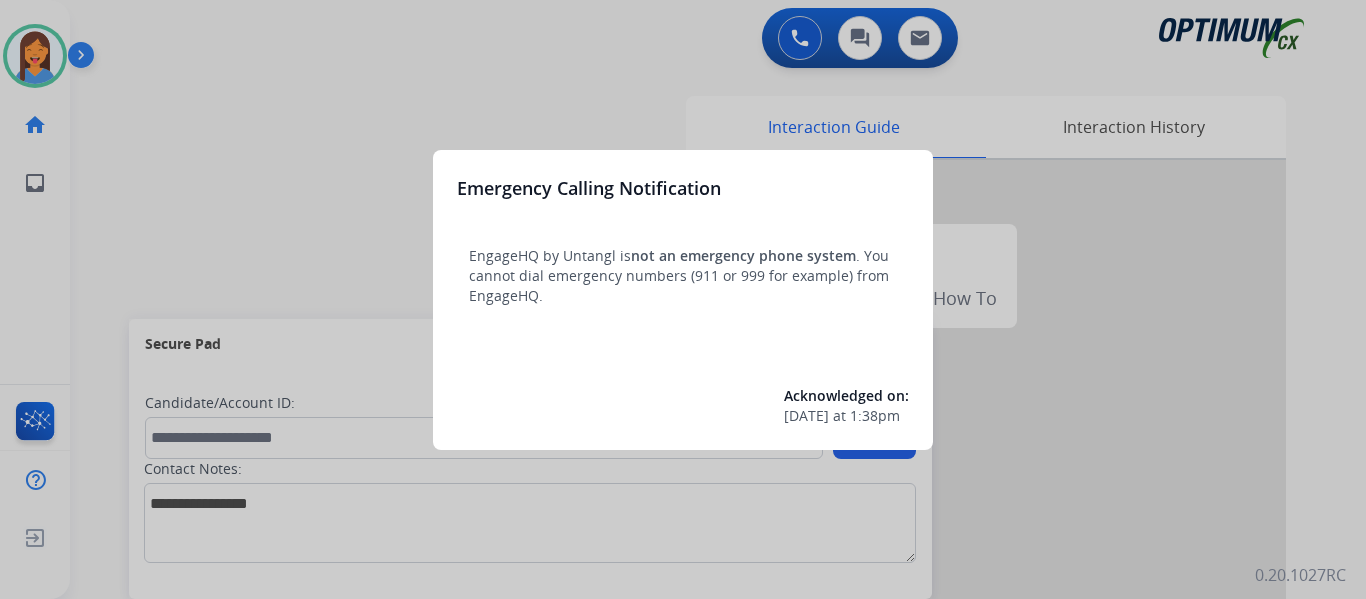 click at bounding box center [683, 299] 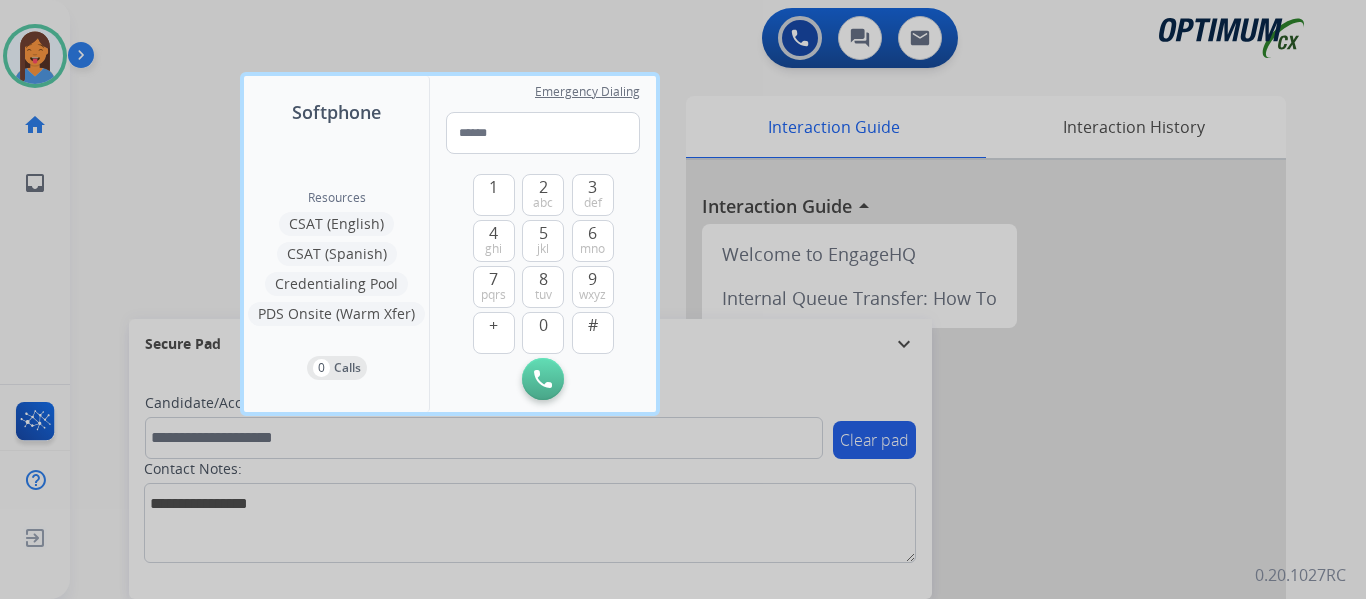 click at bounding box center (683, 299) 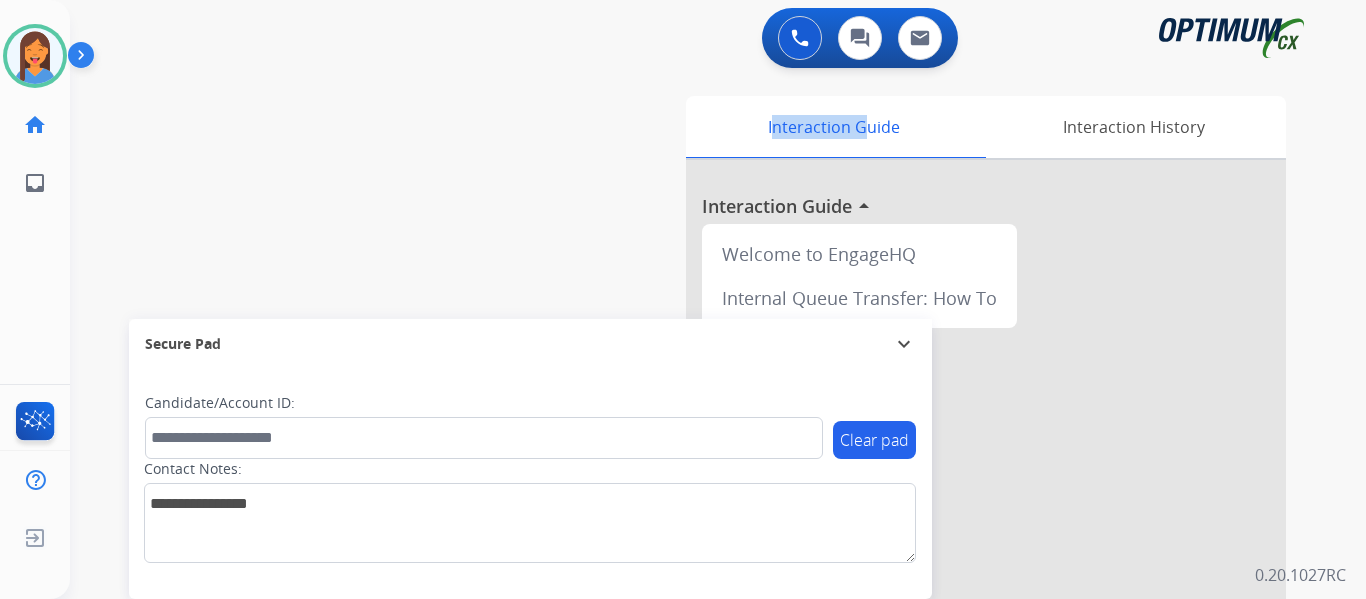 click on "swap_horiz Break voice bridge close_fullscreen Connect 3-Way Call merge_type Separate 3-Way Call  Interaction Guide   Interaction History  Interaction Guide arrow_drop_up  Welcome to EngageHQ   Internal Queue Transfer: How To  Secure Pad expand_more Clear pad Candidate/Account ID: Contact Notes:" at bounding box center [694, 489] 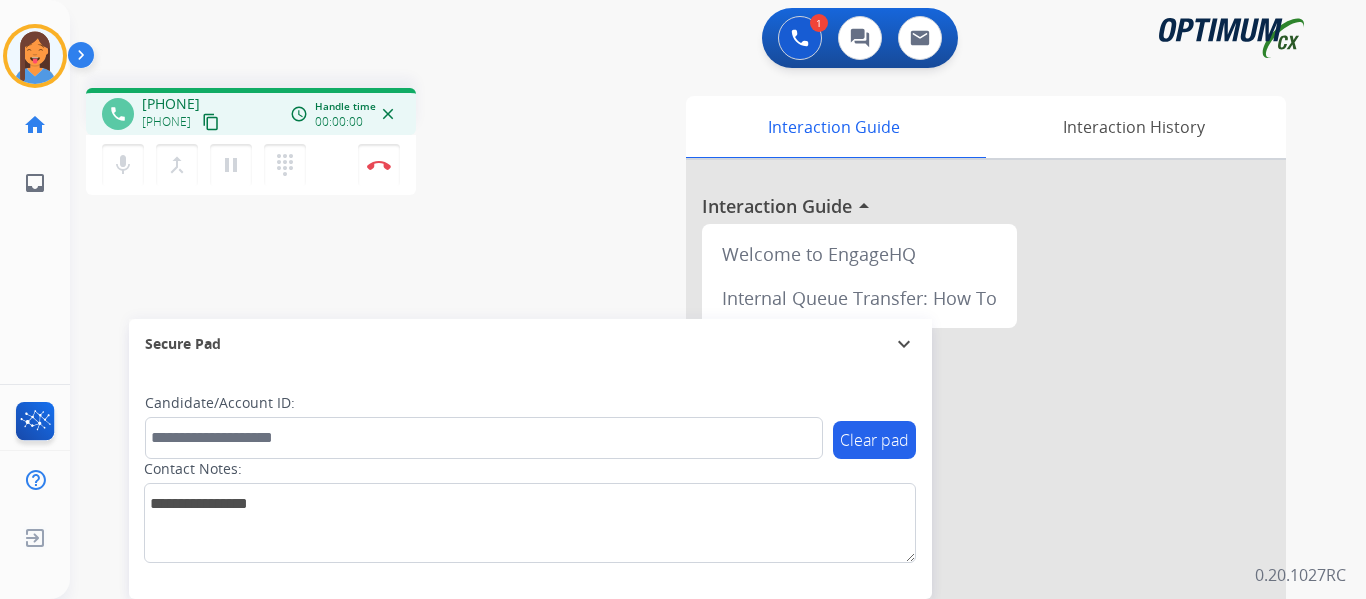 click on "content_copy" at bounding box center [211, 122] 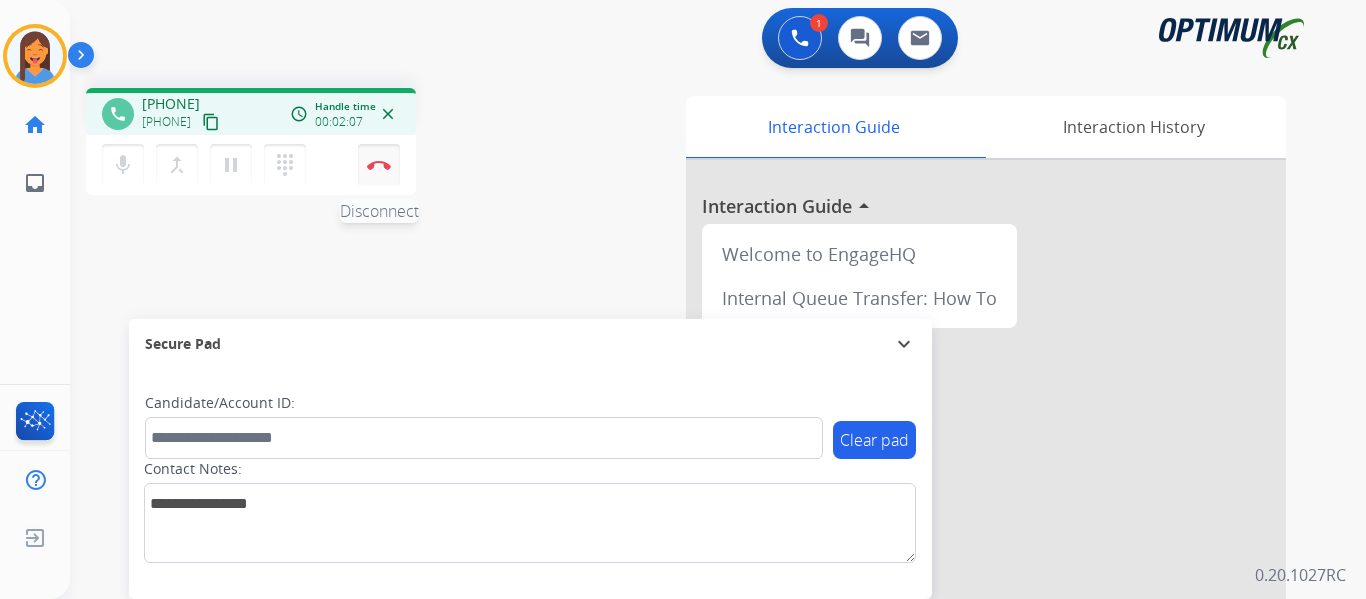 click at bounding box center (379, 165) 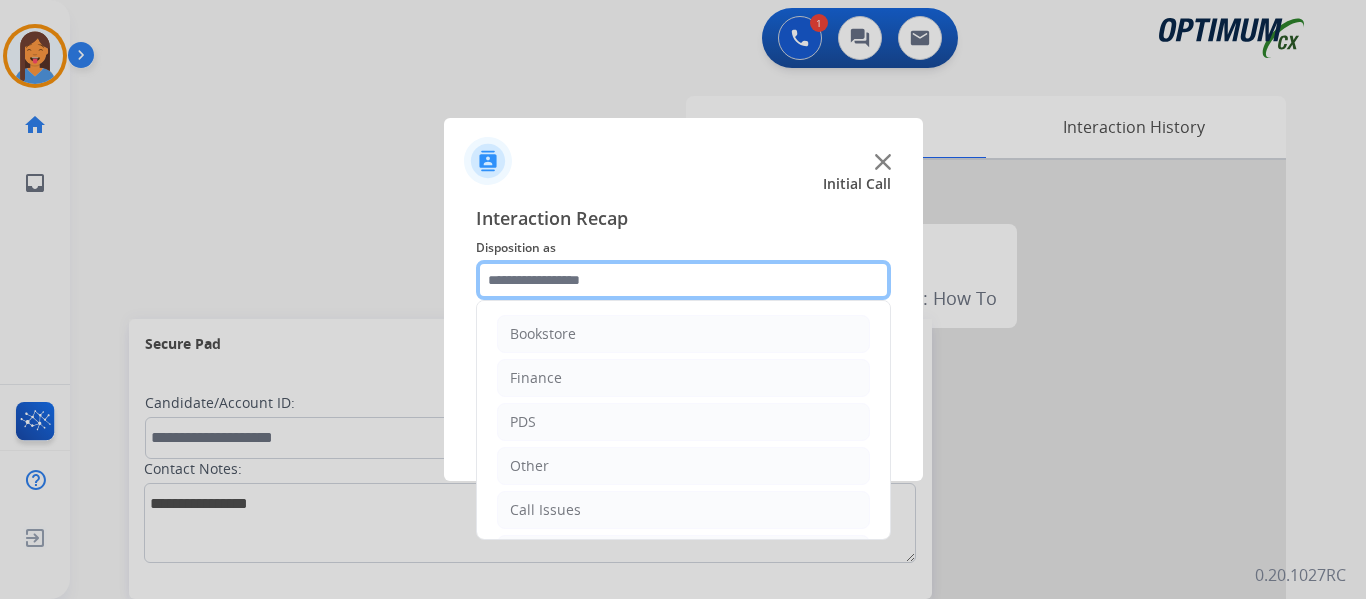 click 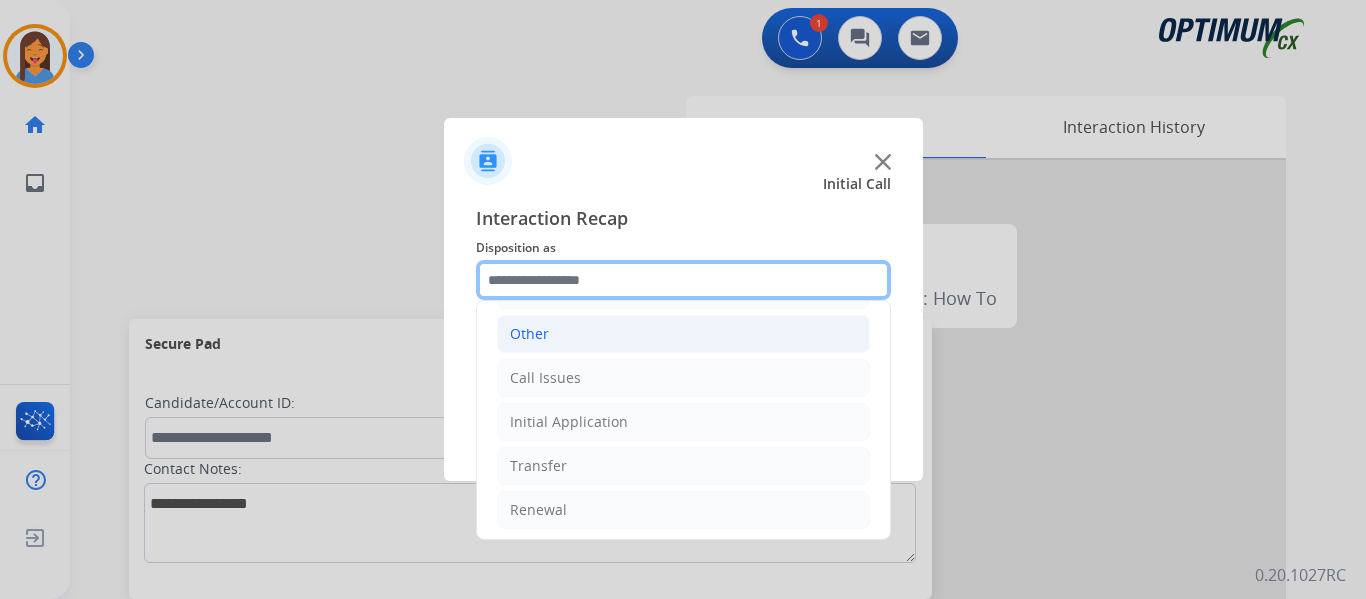 scroll, scrollTop: 136, scrollLeft: 0, axis: vertical 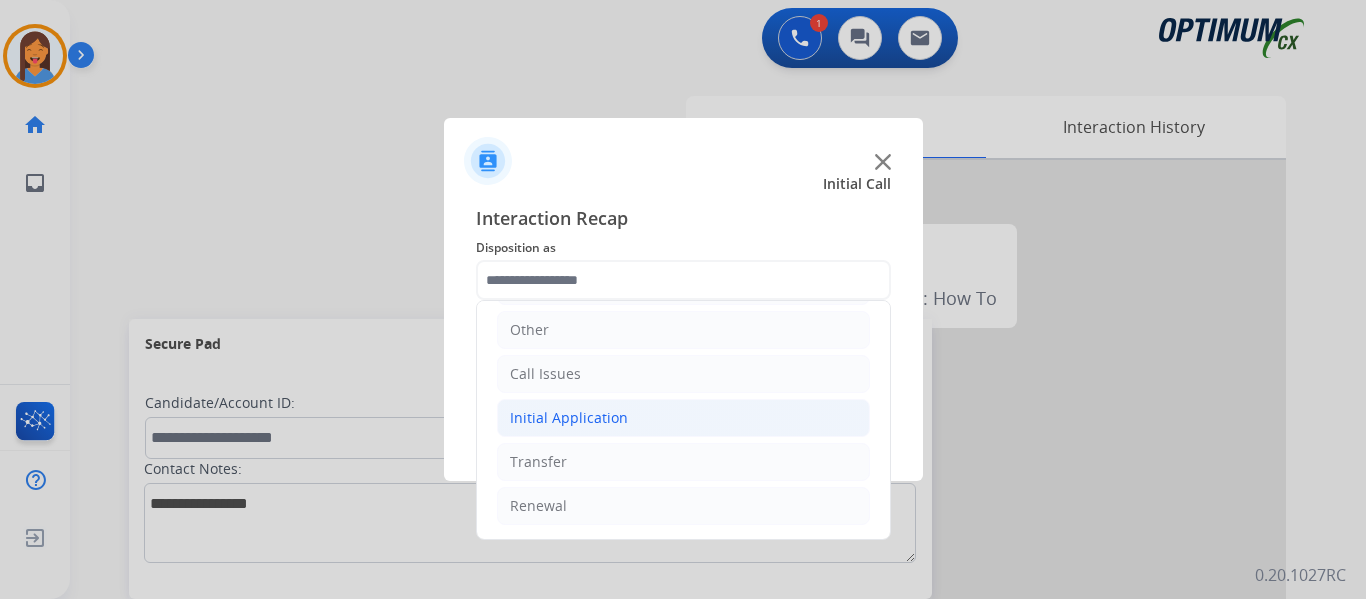 click on "Initial Application" 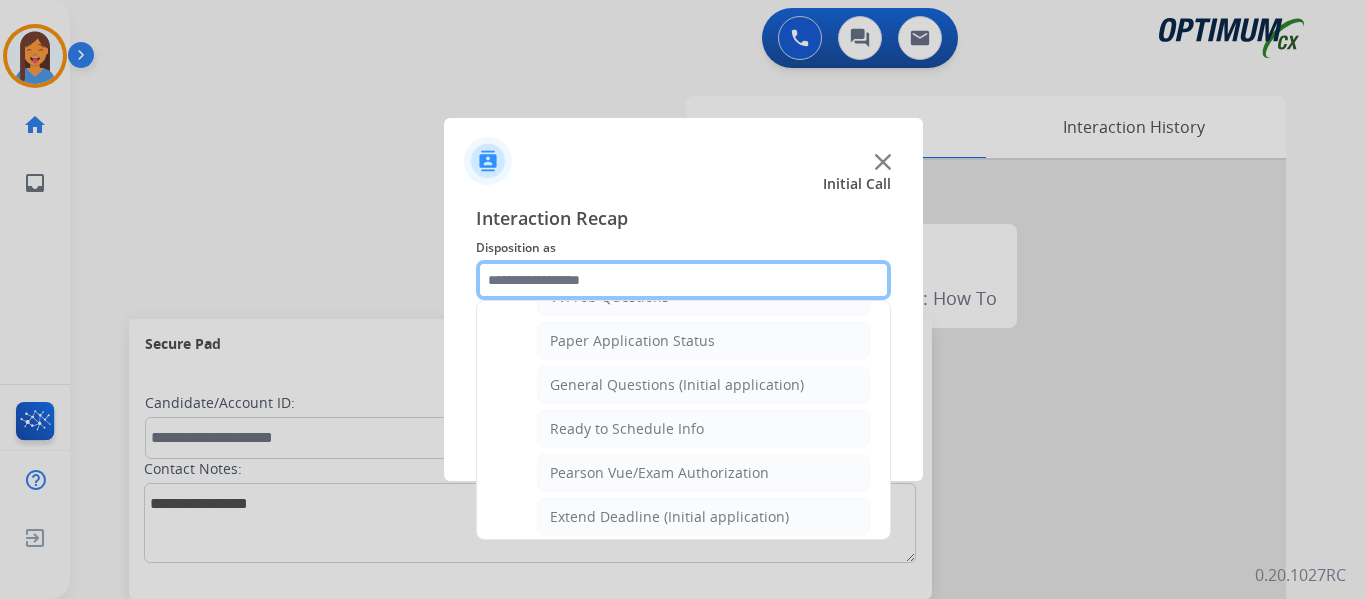 scroll, scrollTop: 1112, scrollLeft: 0, axis: vertical 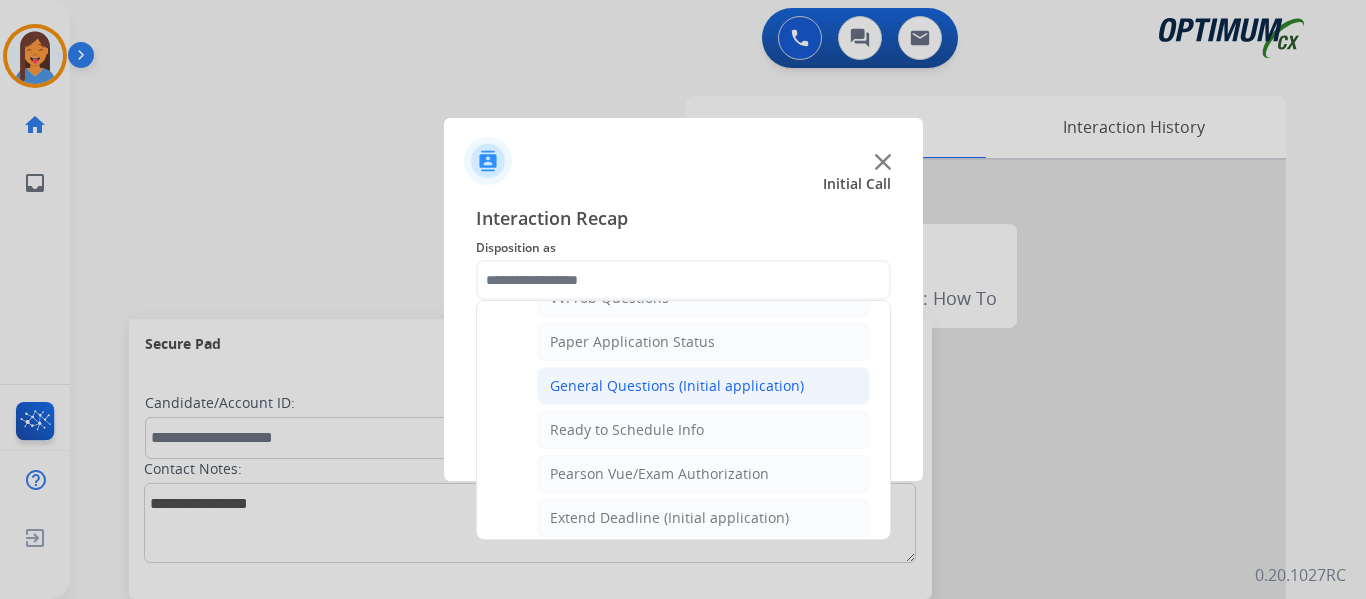 click on "General Questions (Initial application)" 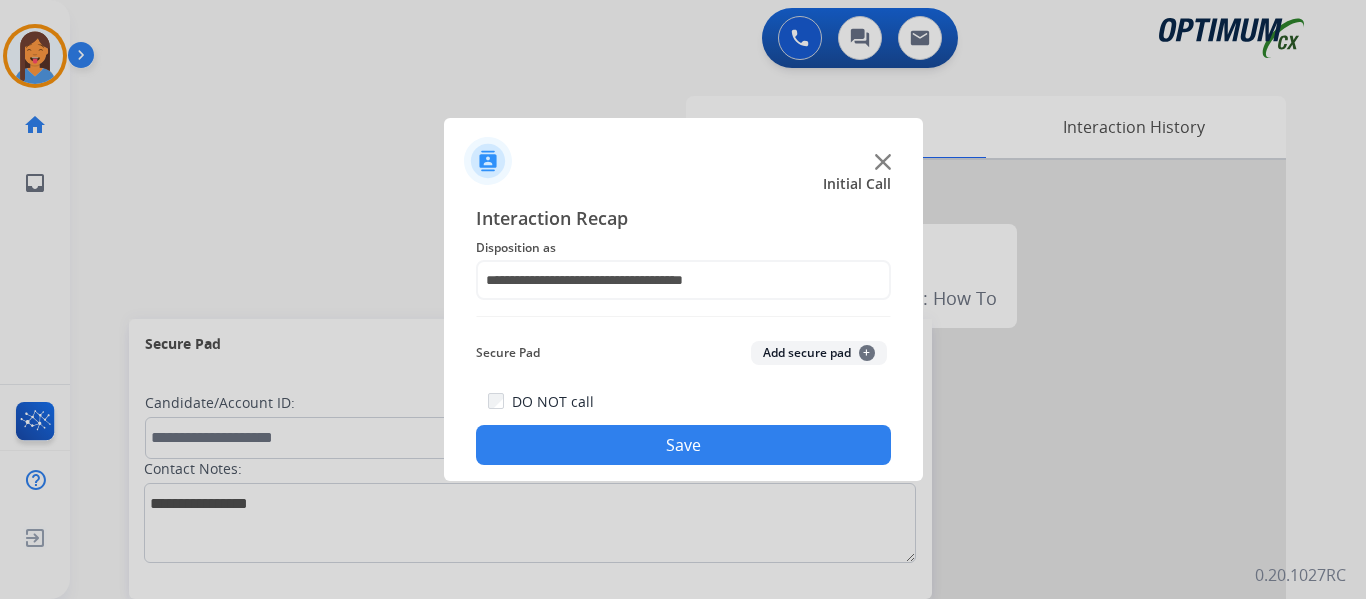 click on "Save" 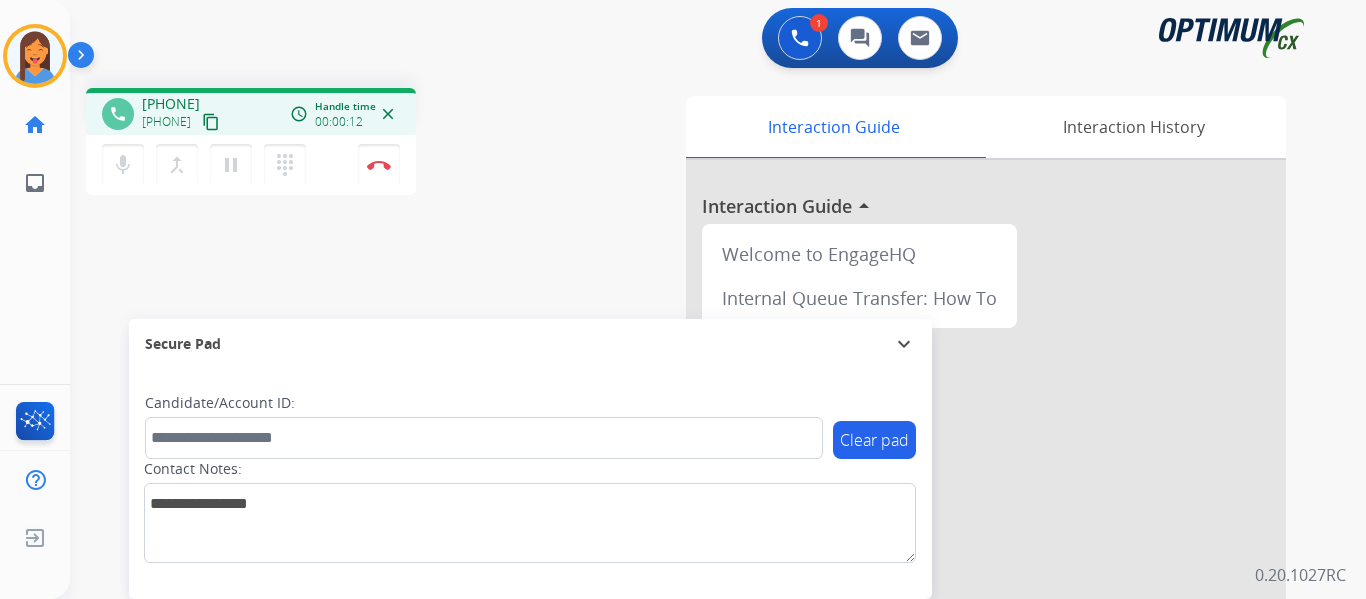 click on "content_copy" at bounding box center (211, 122) 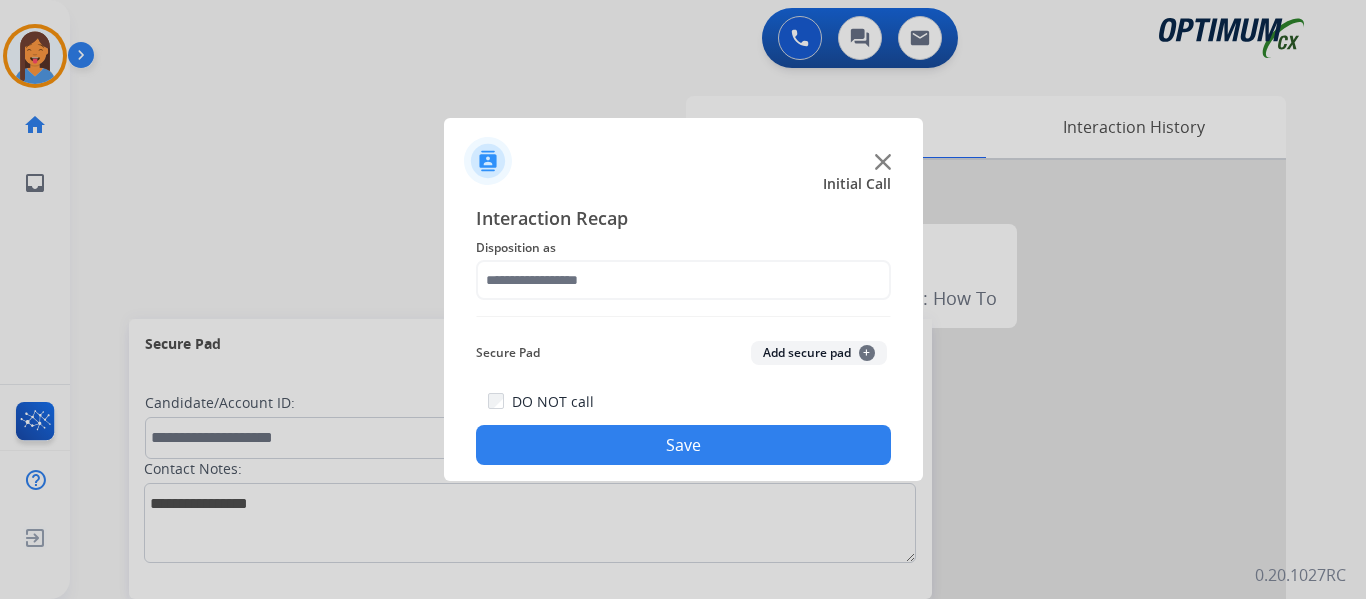 click at bounding box center [683, 299] 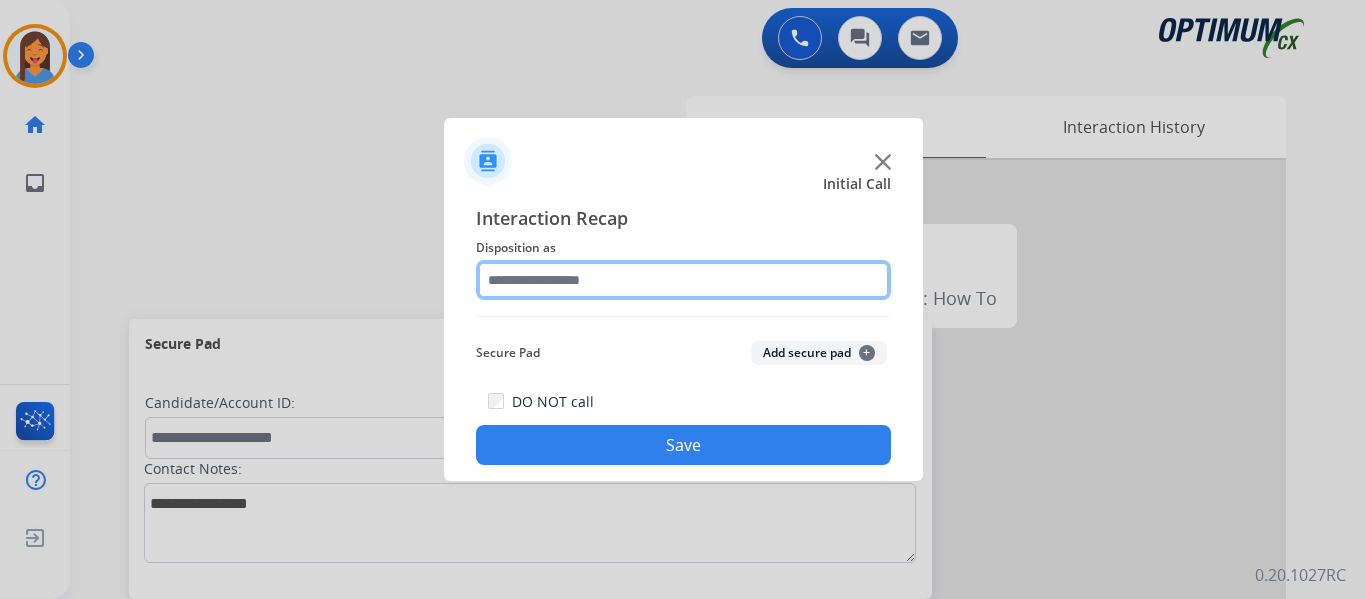 click 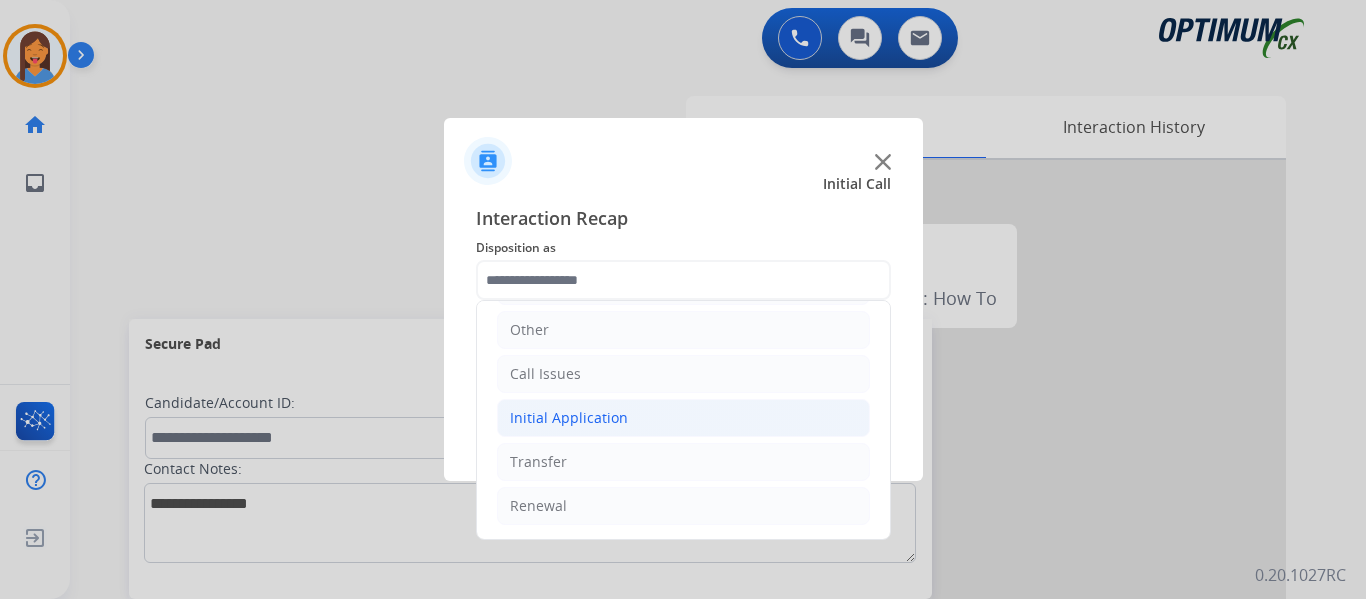 click on "Initial Application" 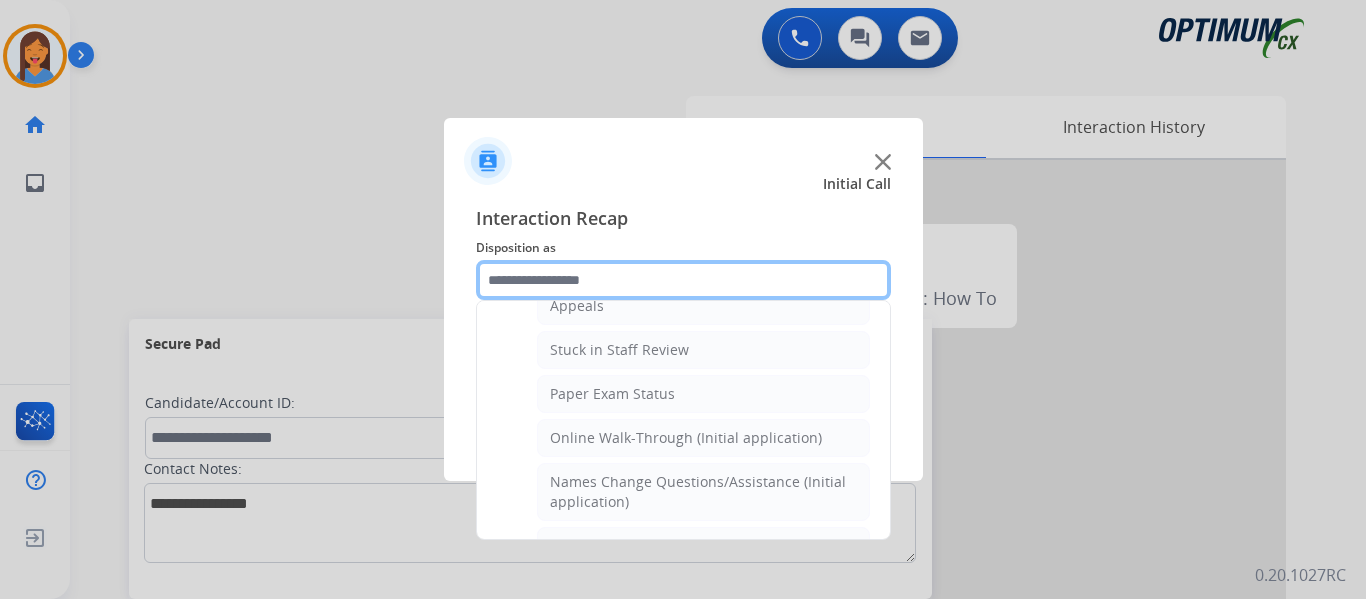 scroll, scrollTop: 236, scrollLeft: 0, axis: vertical 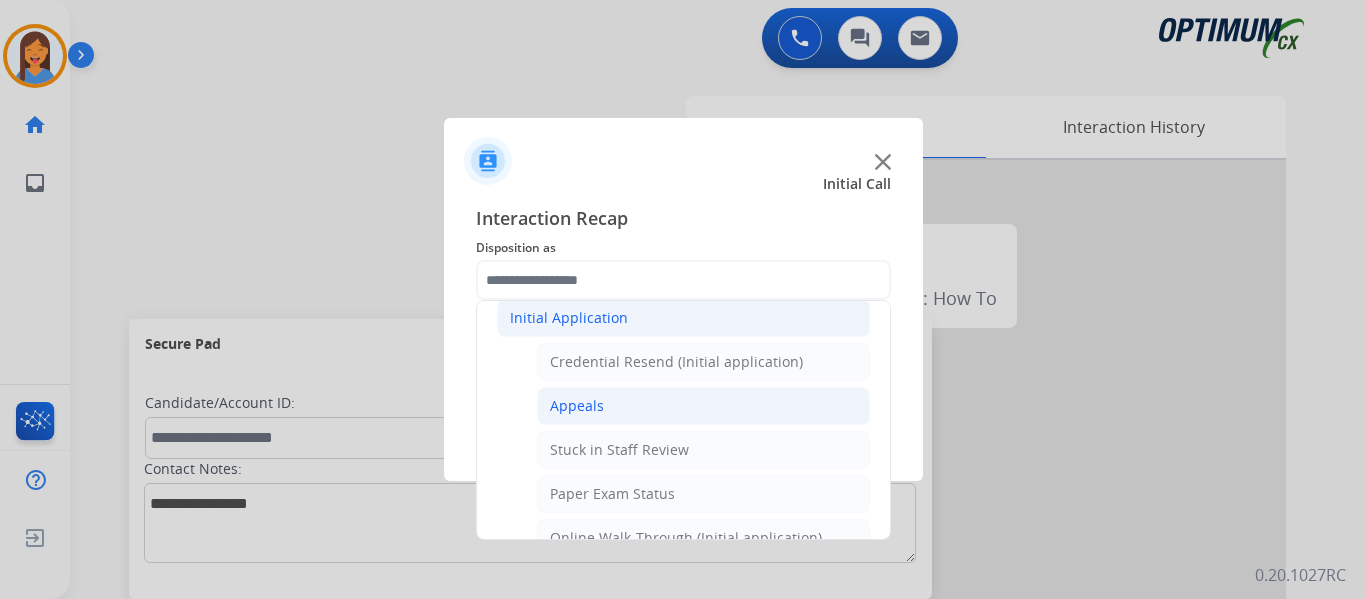 click on "Appeals" 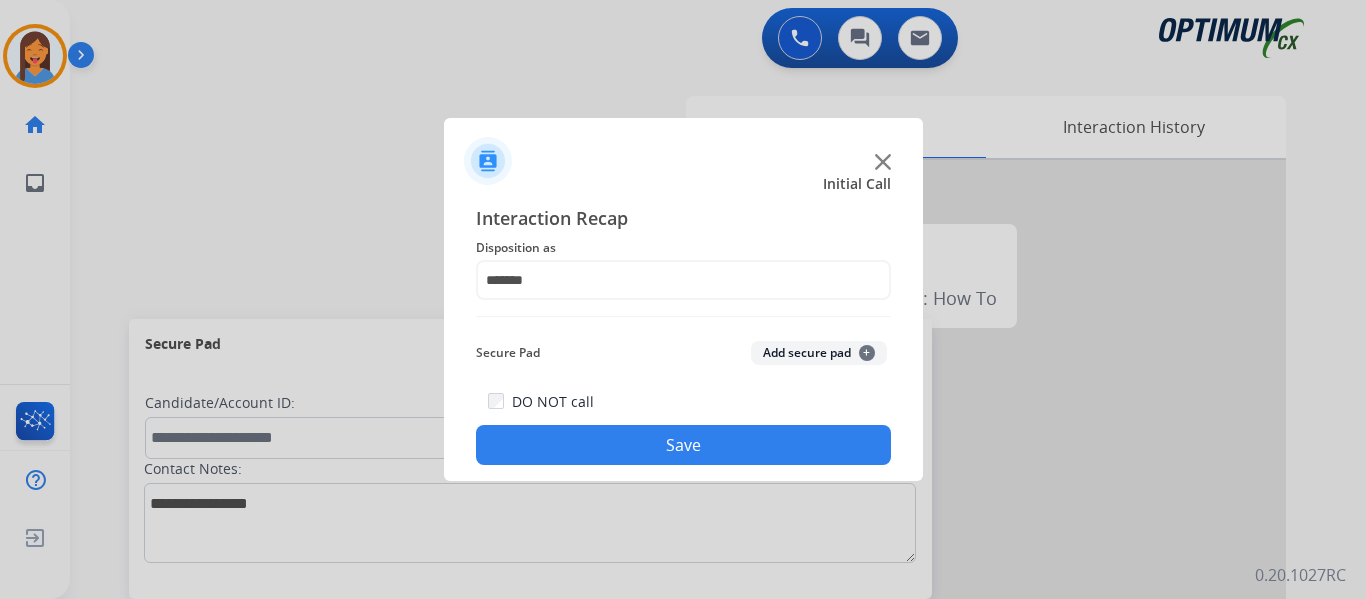 click on "Save" 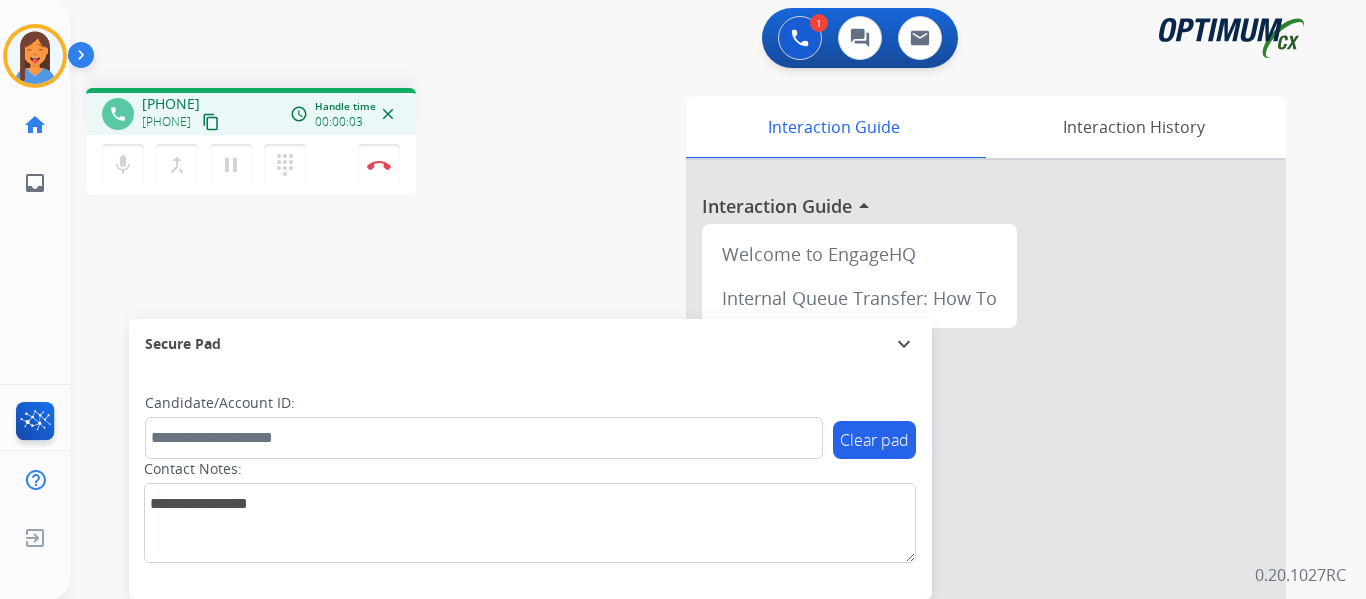 click on "content_copy" at bounding box center [211, 122] 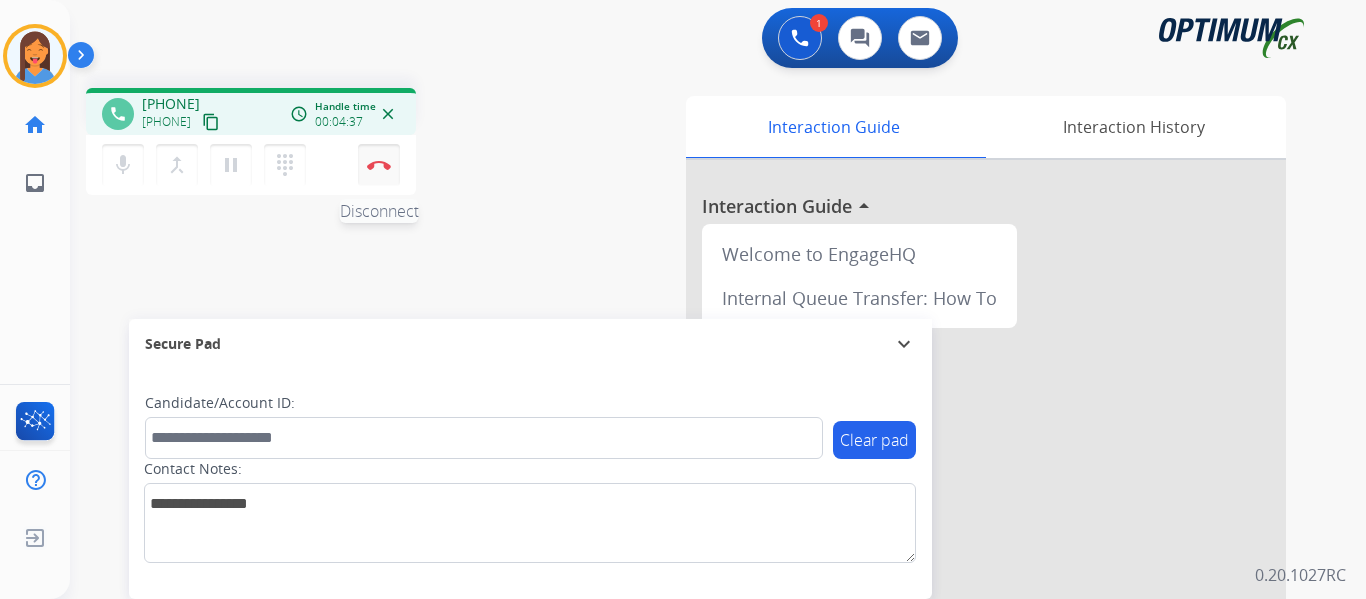 click at bounding box center (379, 165) 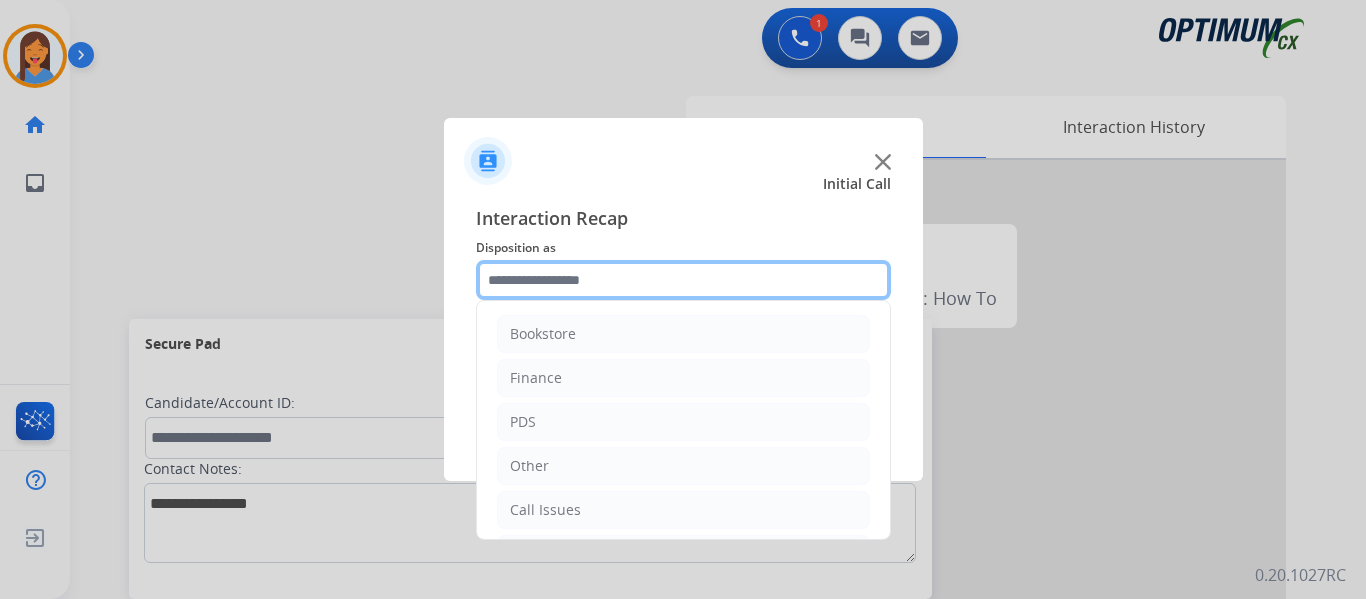 click 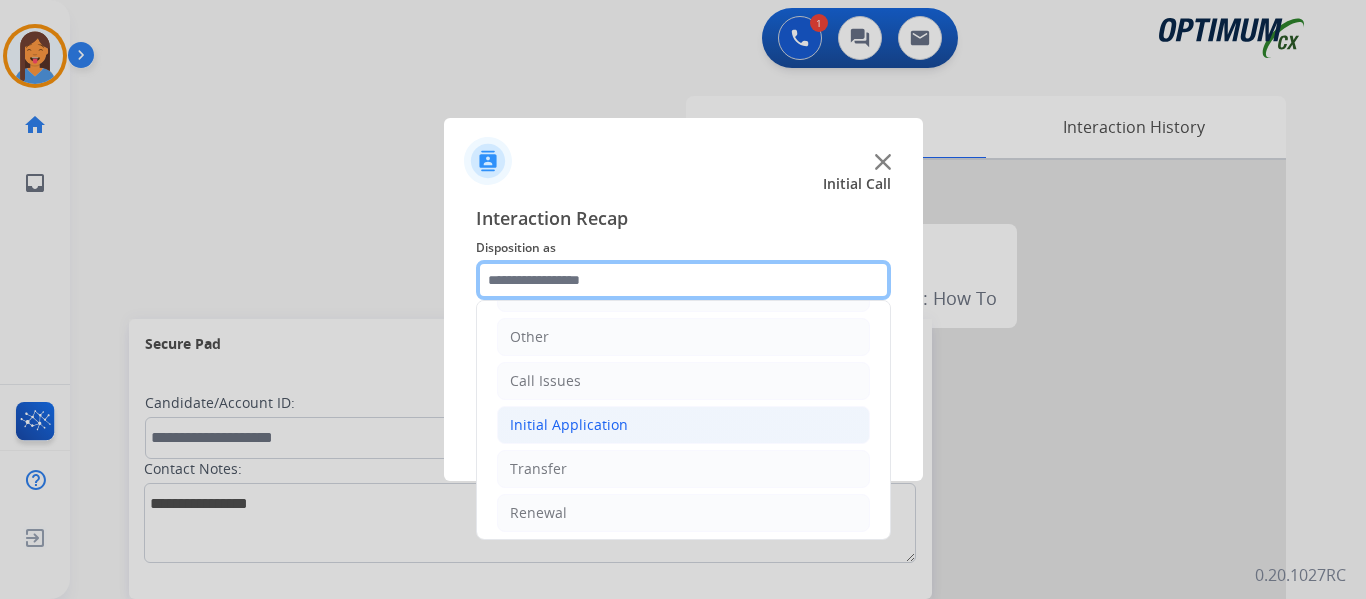 scroll, scrollTop: 136, scrollLeft: 0, axis: vertical 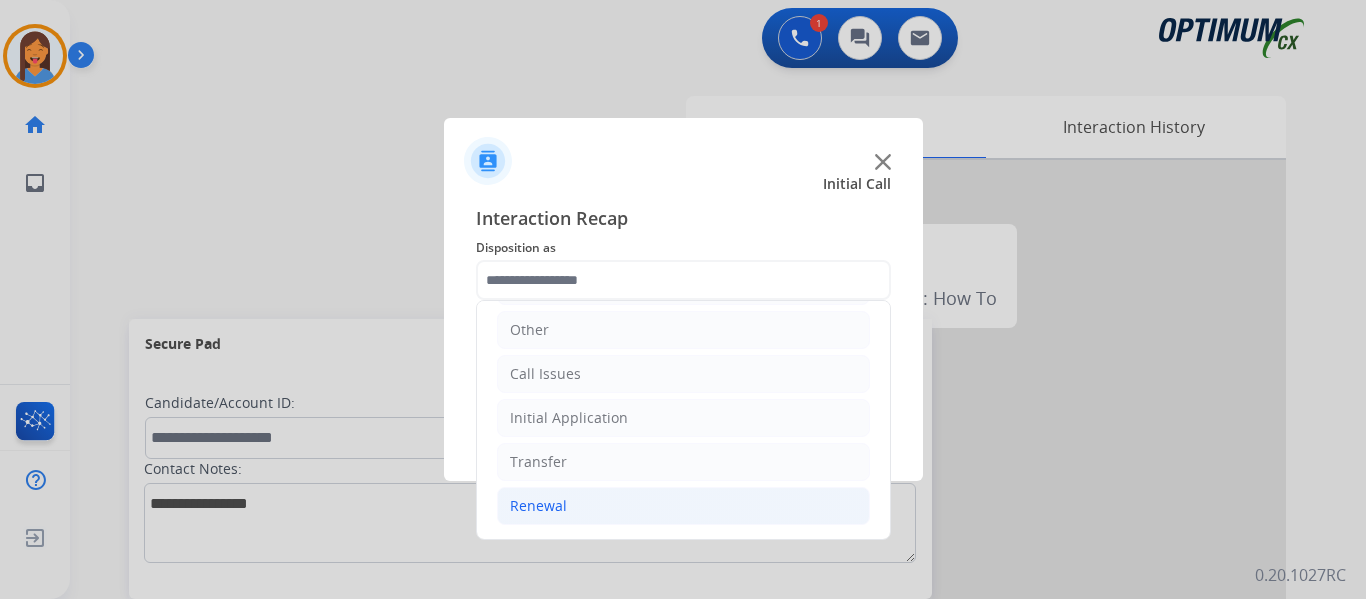 click on "Renewal" 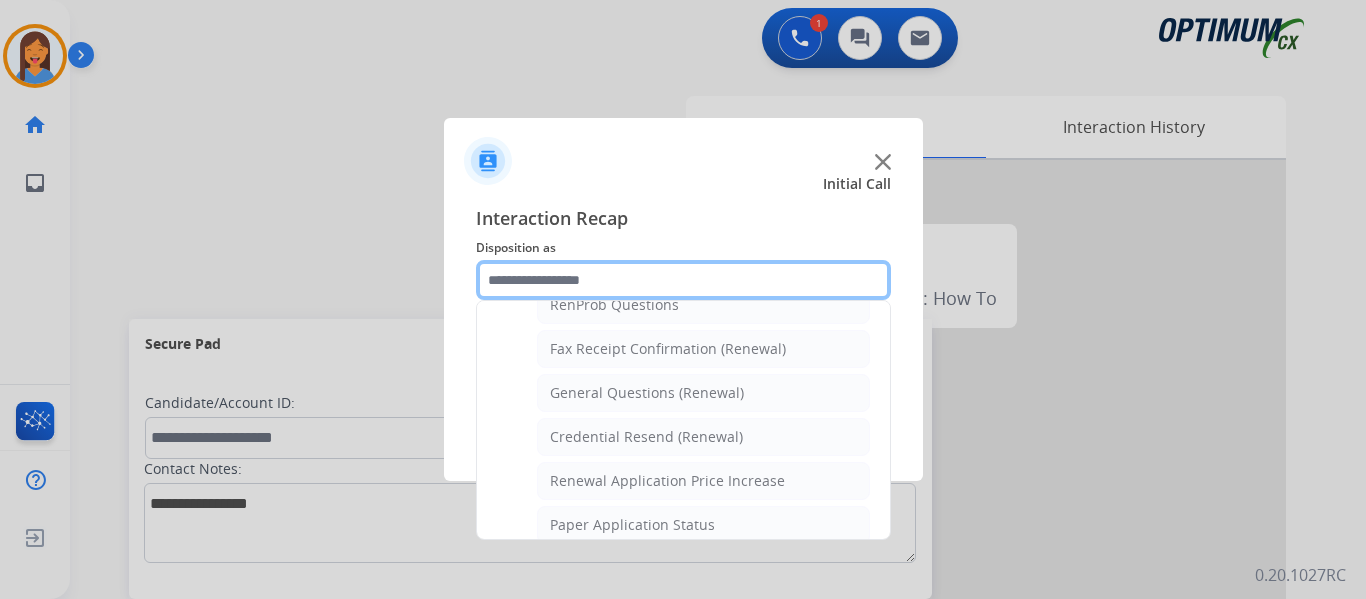 scroll, scrollTop: 536, scrollLeft: 0, axis: vertical 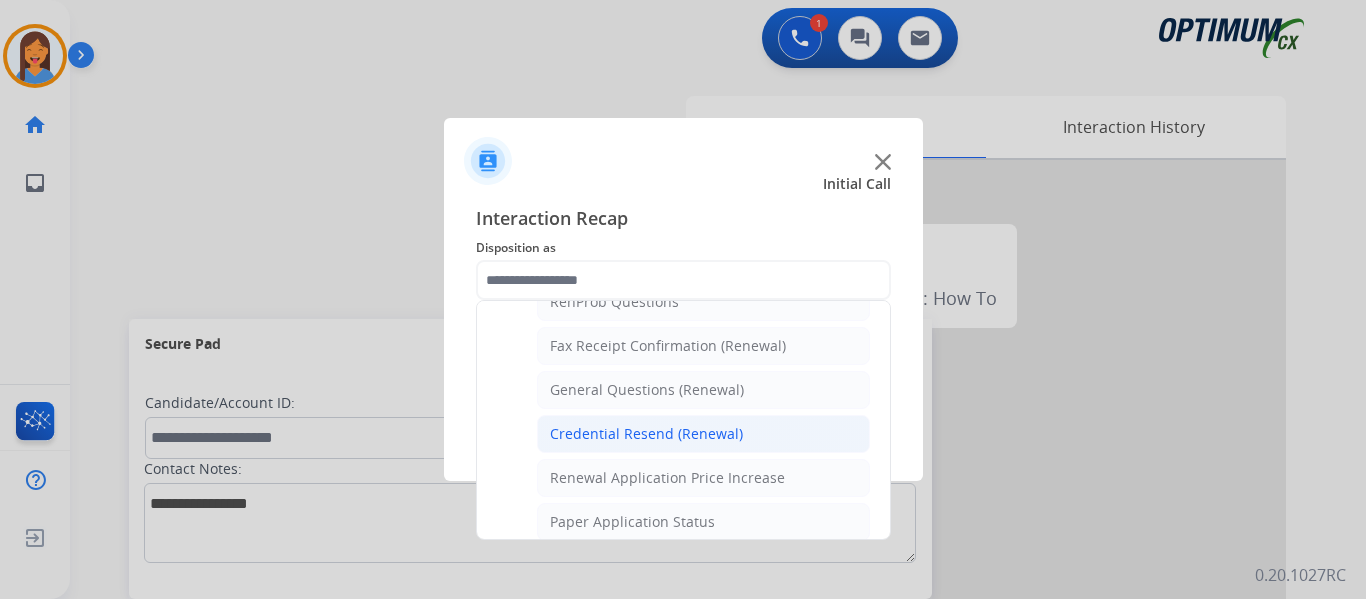 click on "Credential Resend (Renewal)" 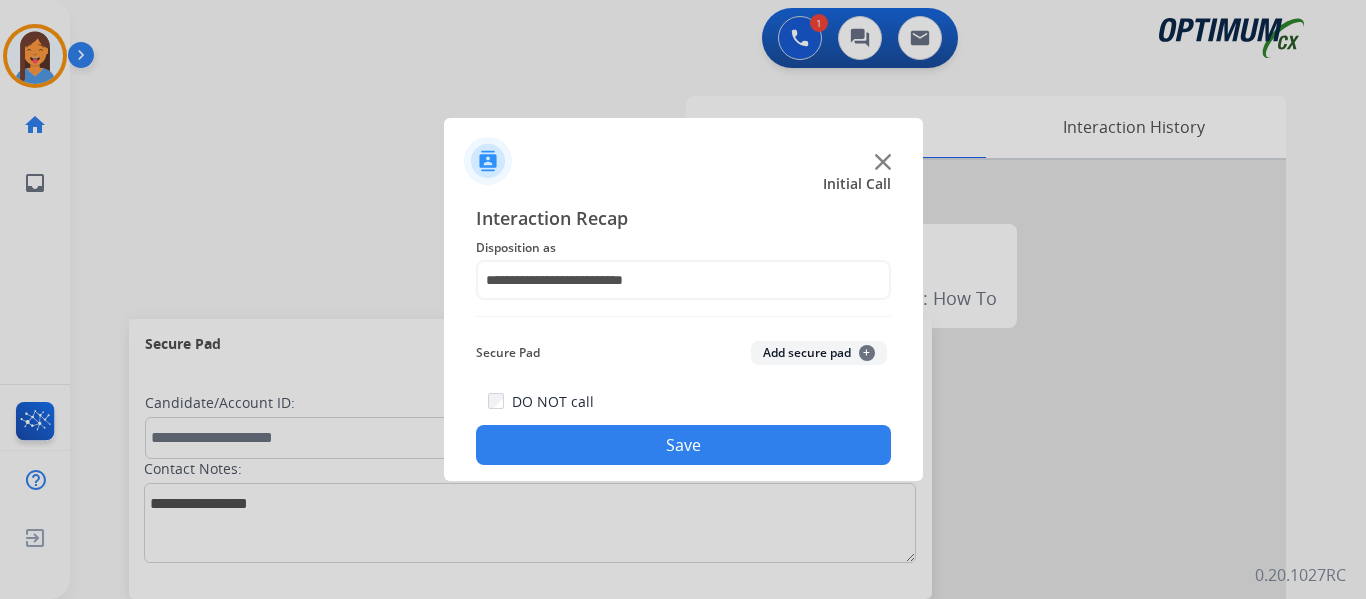 click on "Save" 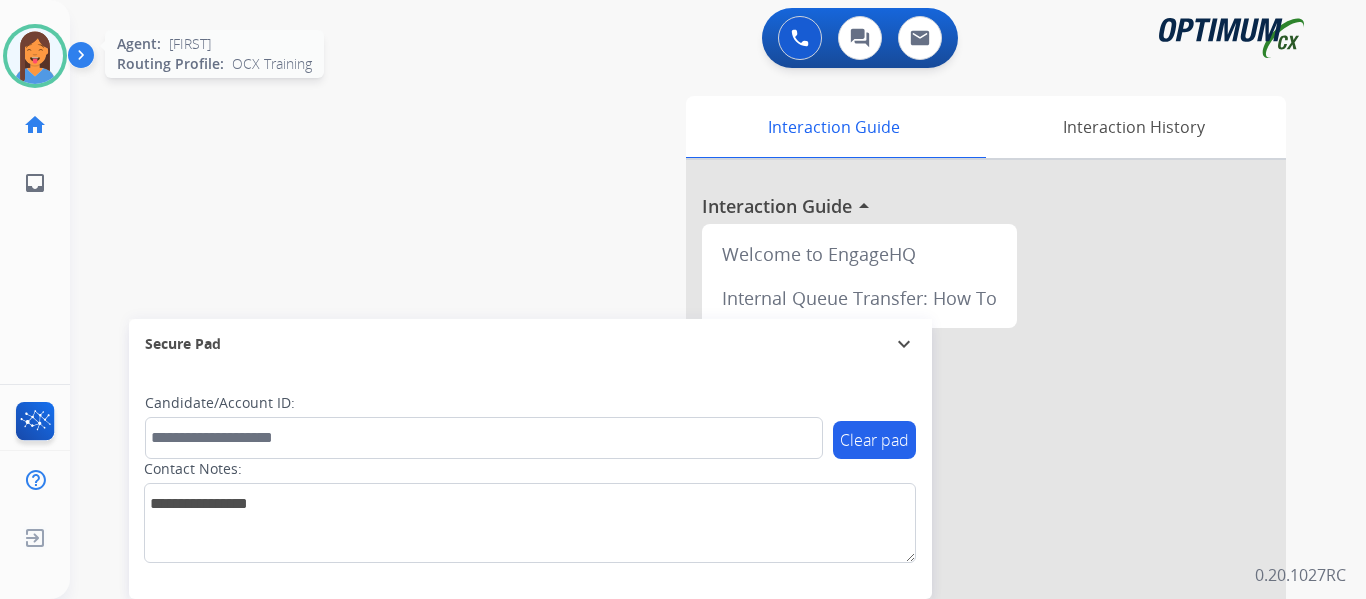 click at bounding box center (35, 56) 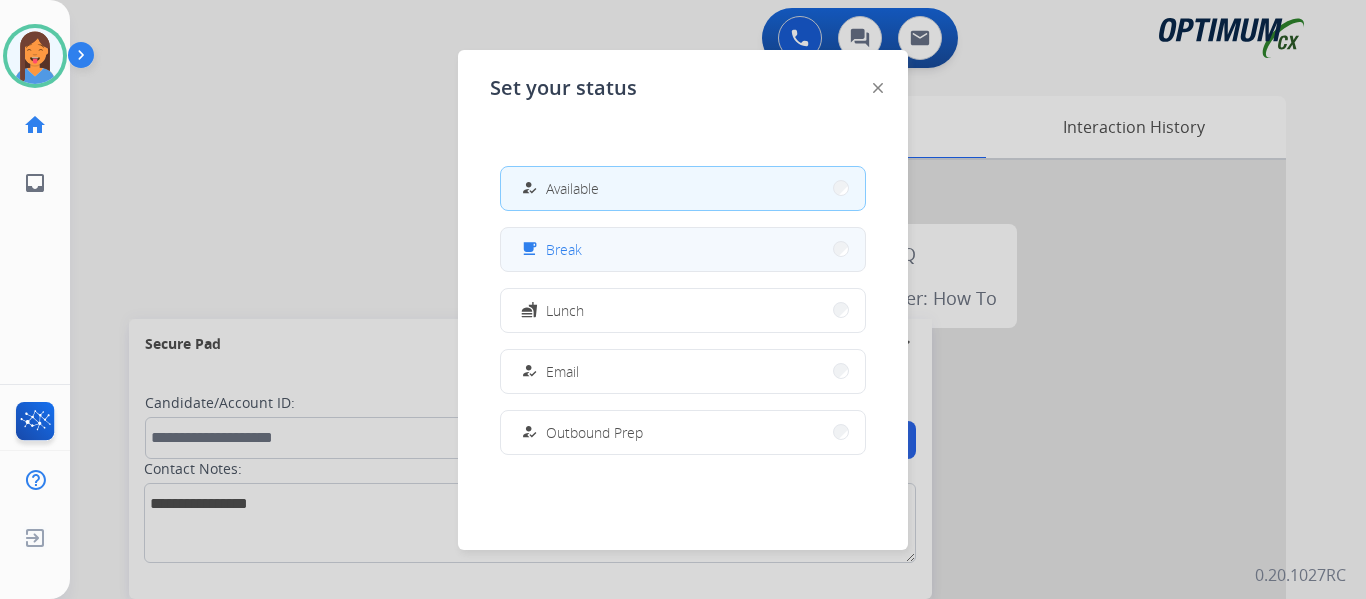 click on "free_breakfast Break" at bounding box center [683, 249] 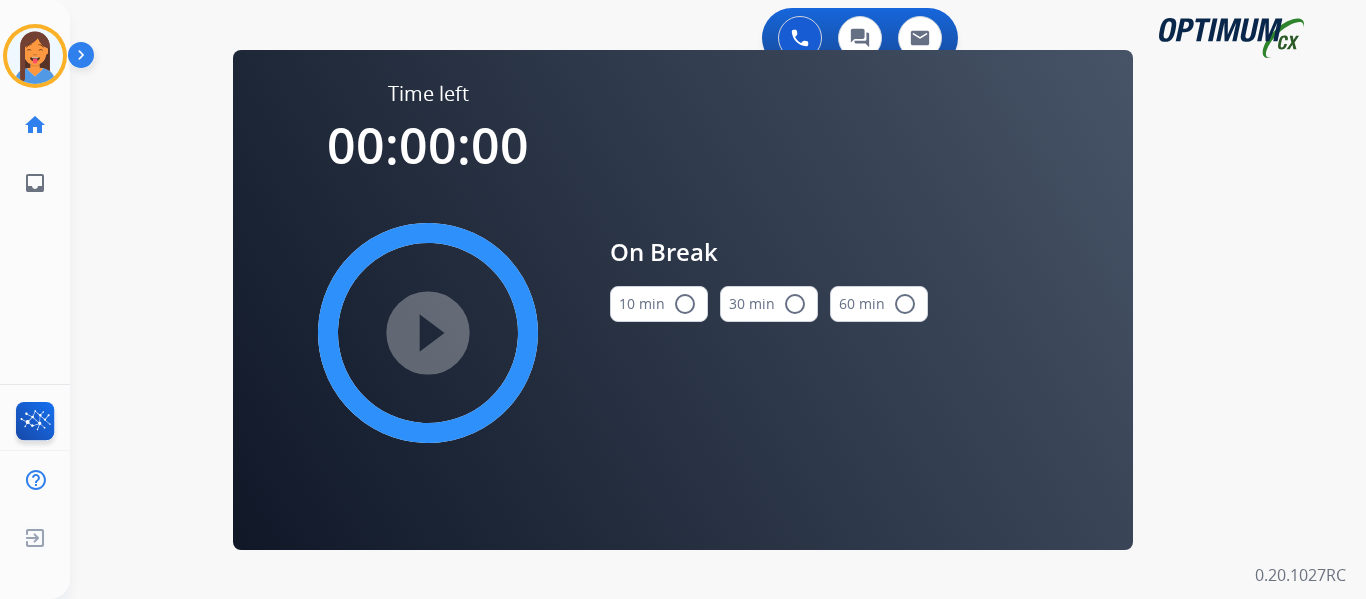 click on "10 min  radio_button_unchecked" at bounding box center (659, 304) 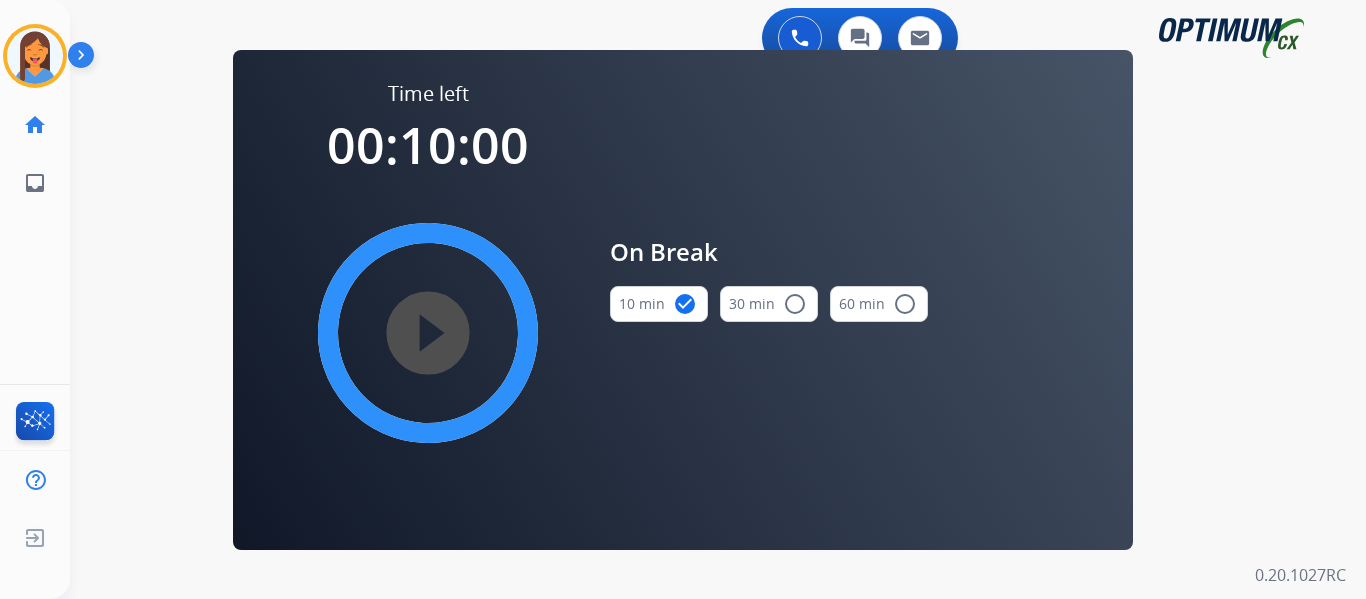 click on "play_circle_filled" at bounding box center [428, 333] 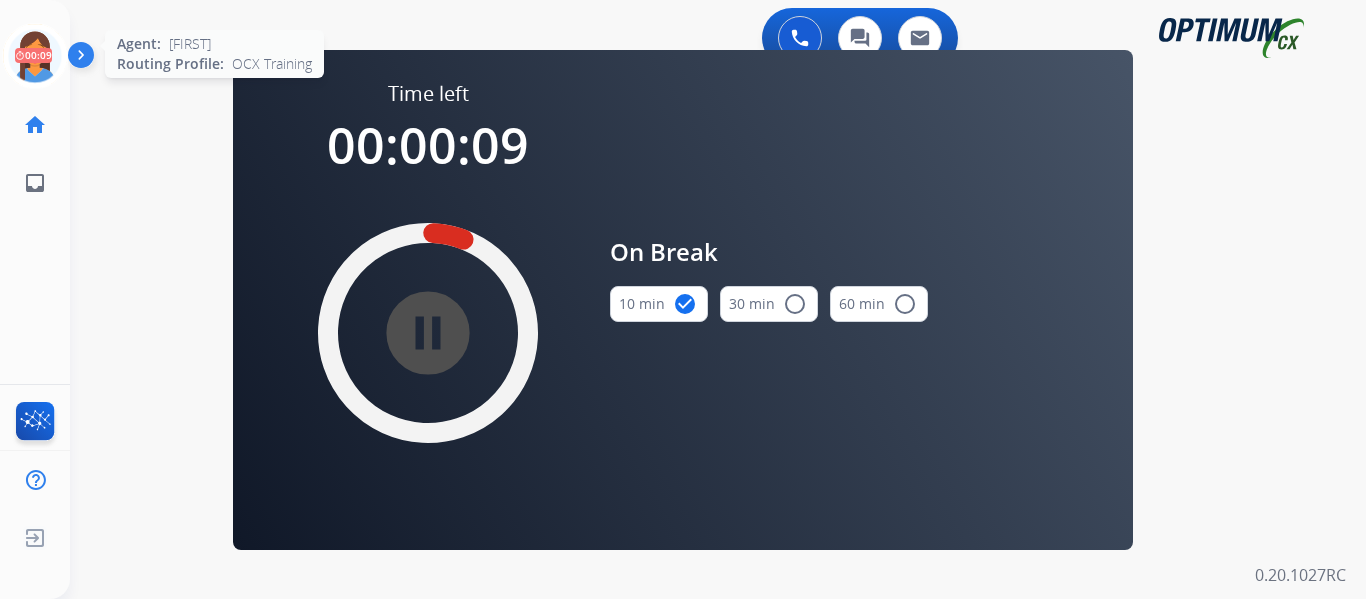 click 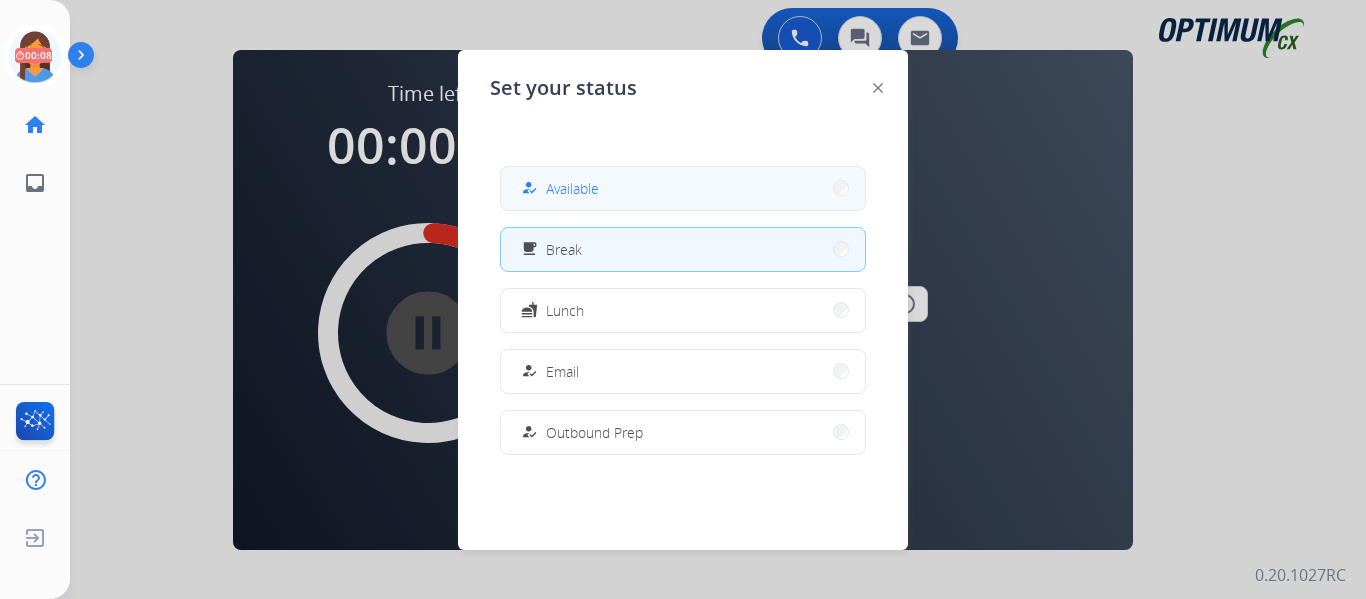 click on "Available" at bounding box center (572, 188) 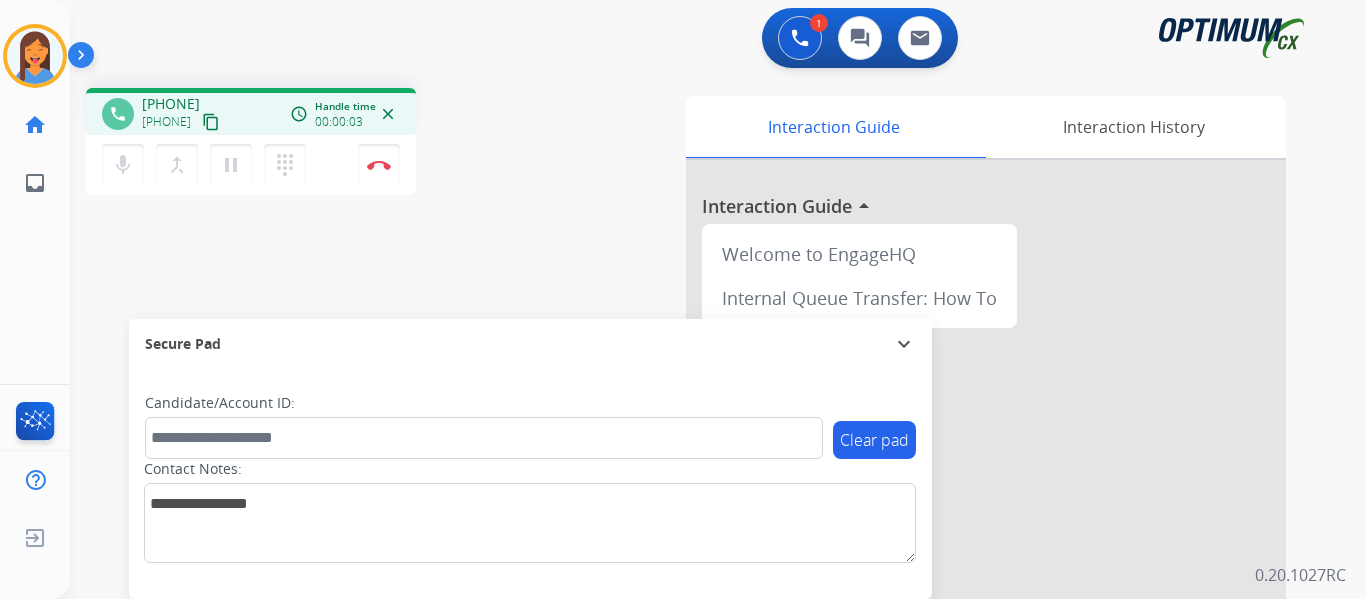 click on "content_copy" at bounding box center [211, 122] 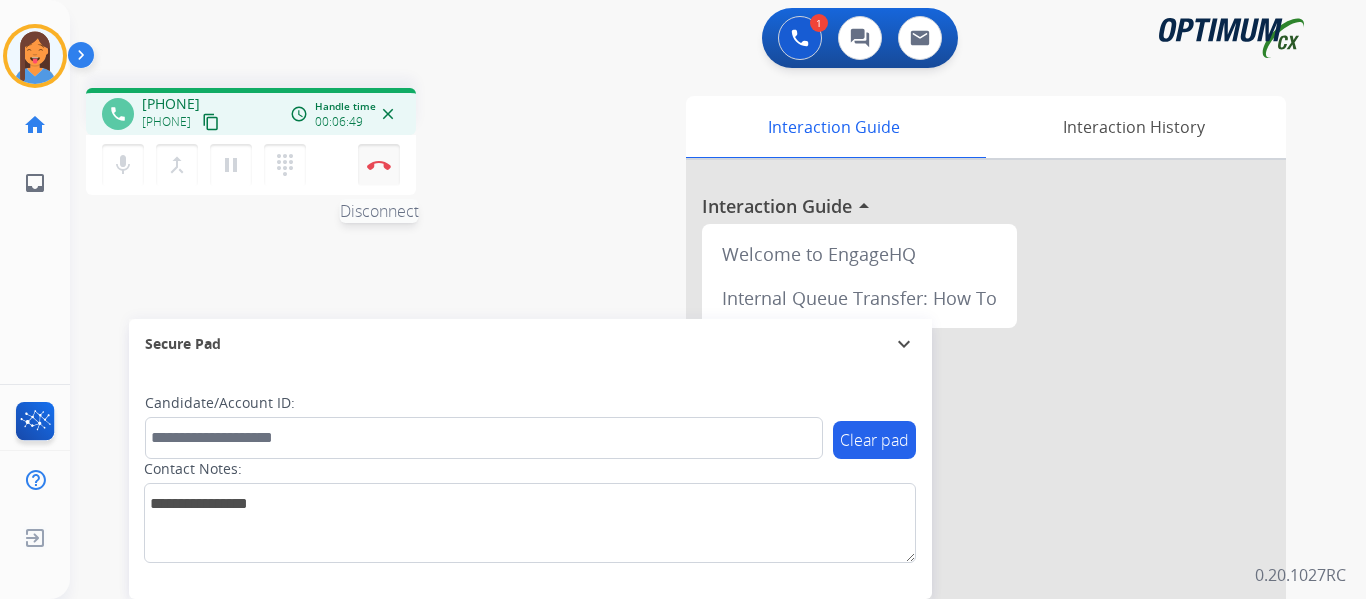 click on "Disconnect" at bounding box center (379, 165) 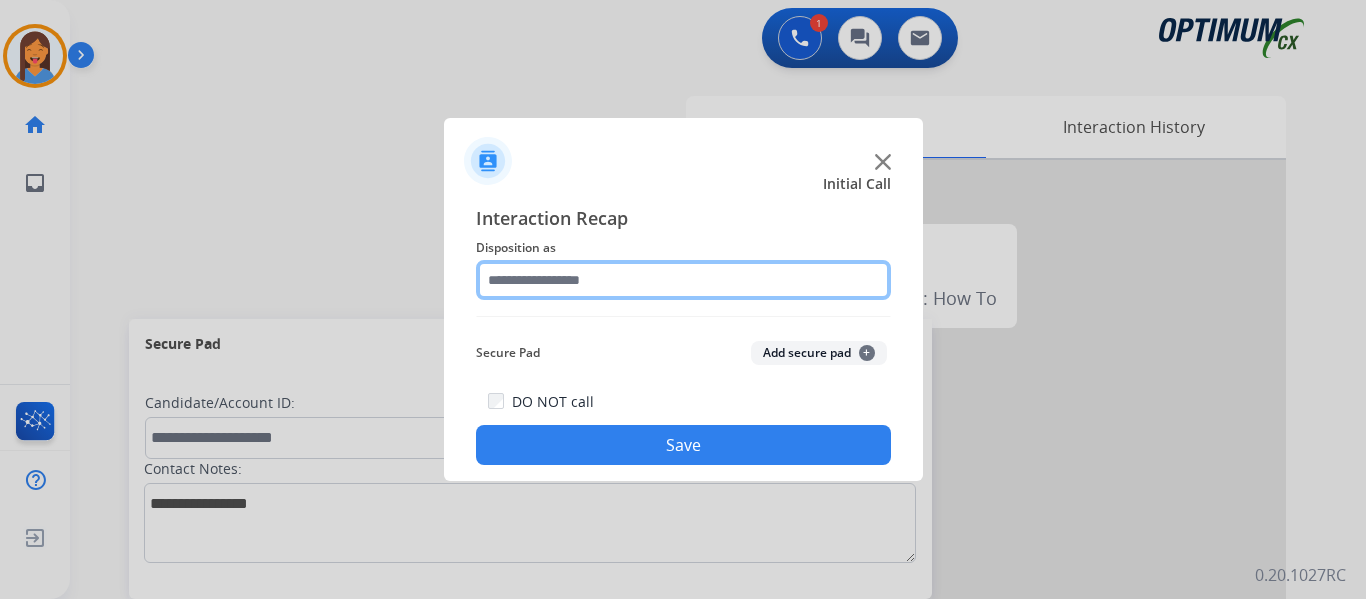 click 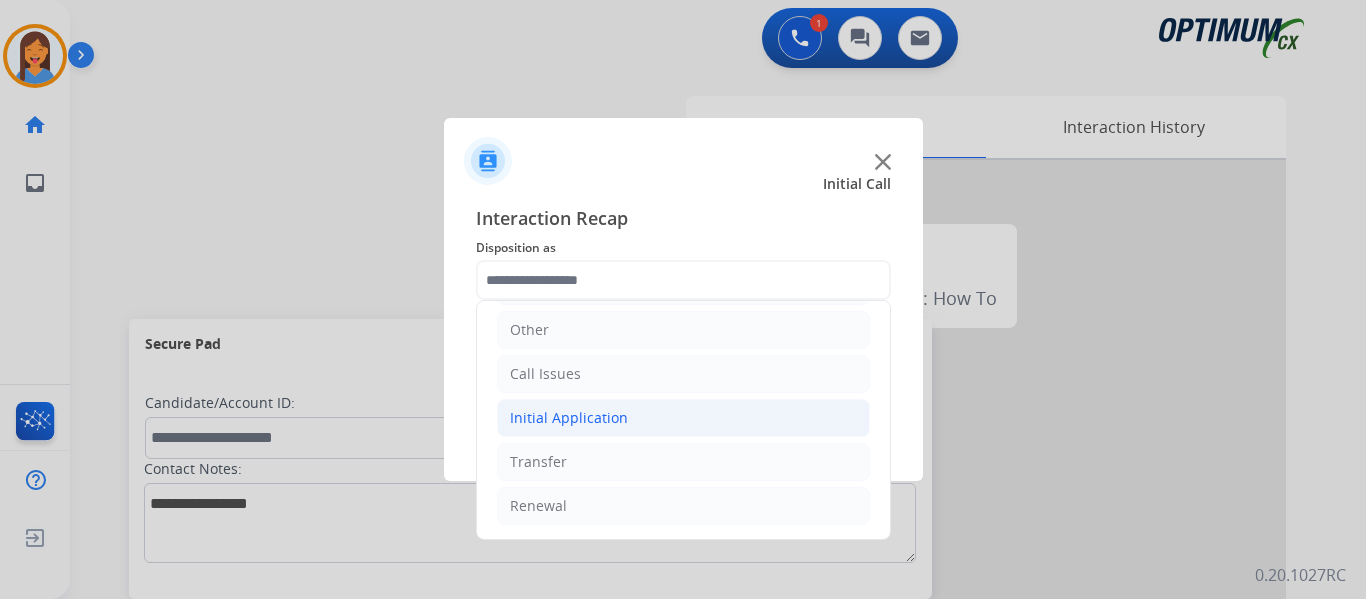 click on "Initial Application" 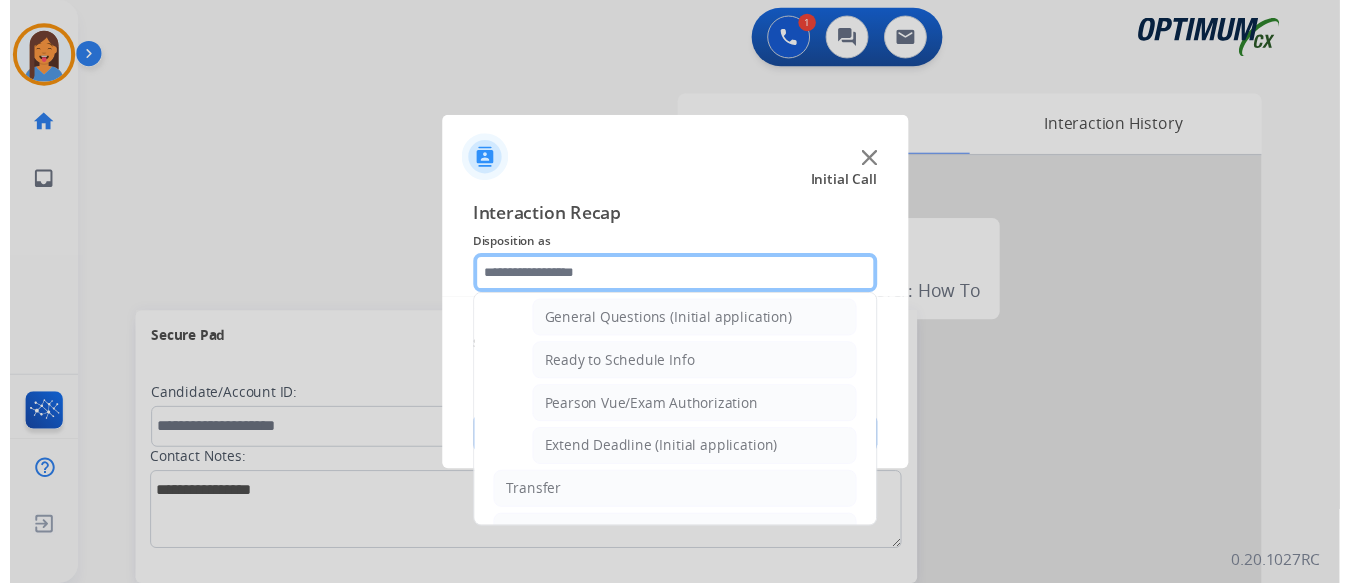 scroll, scrollTop: 1212, scrollLeft: 0, axis: vertical 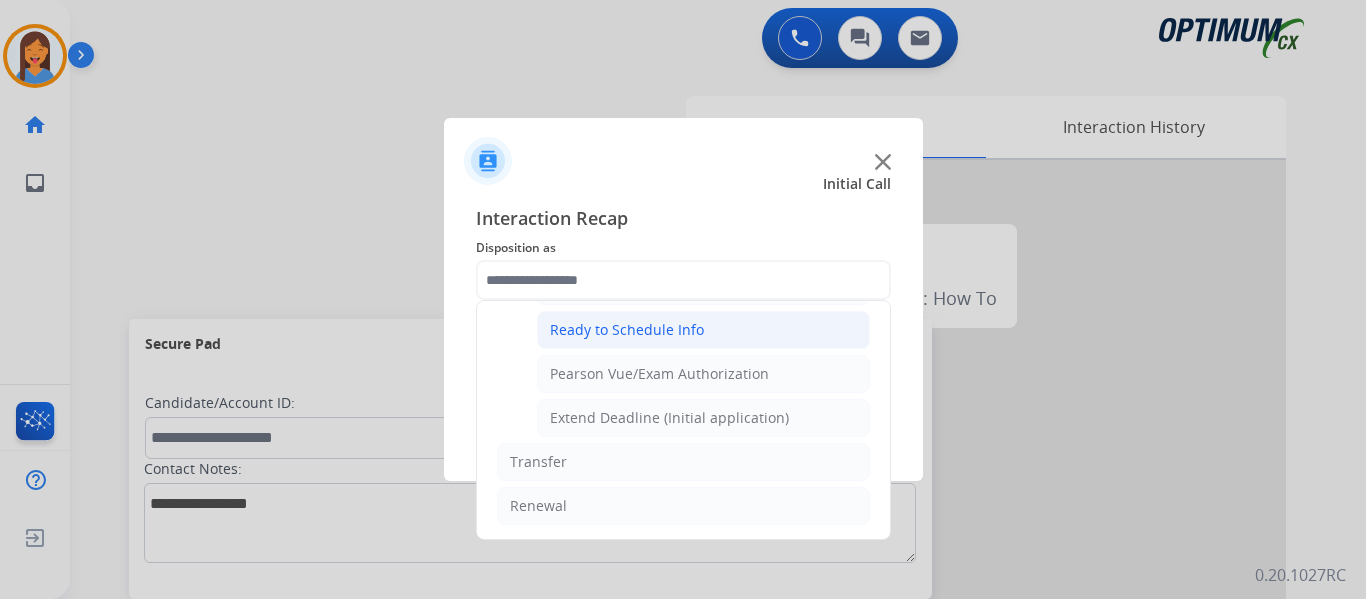 click on "Ready to Schedule Info" 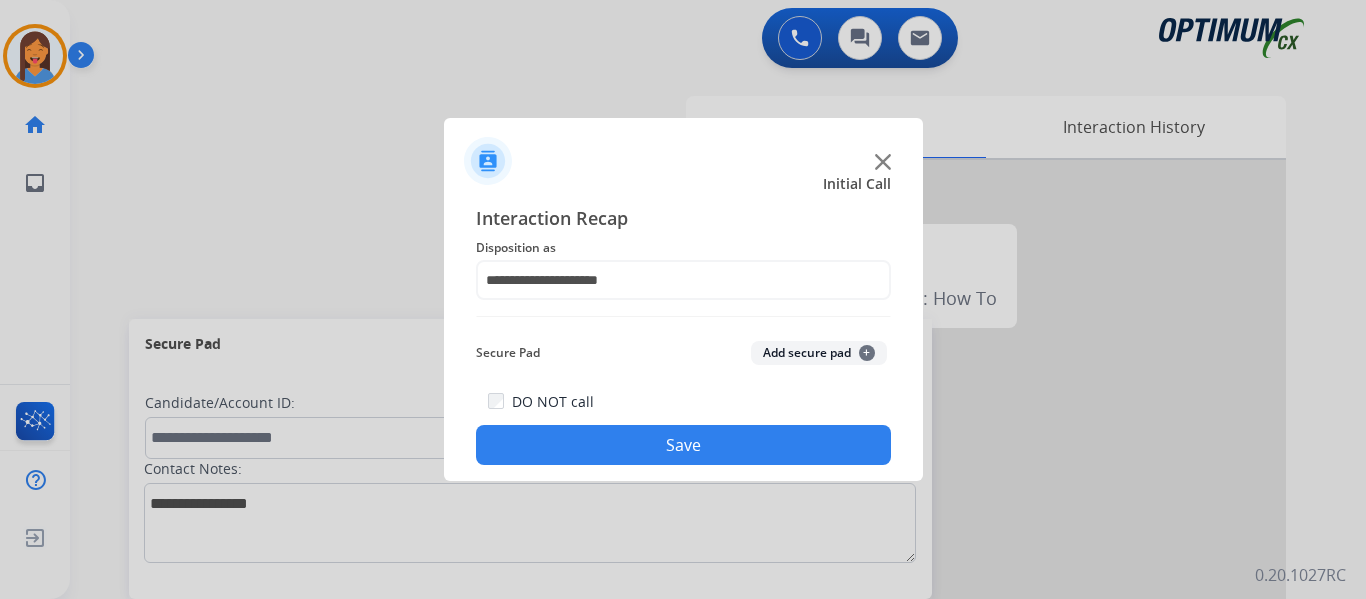 click on "Save" 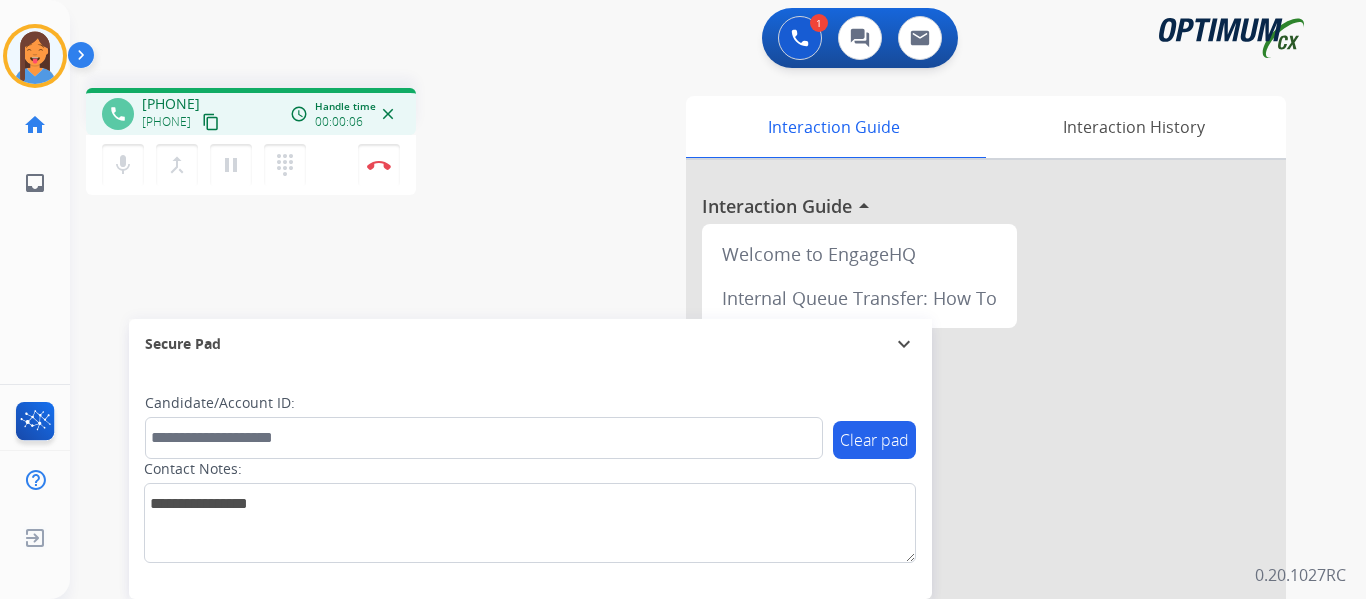 click on "content_copy" at bounding box center [211, 122] 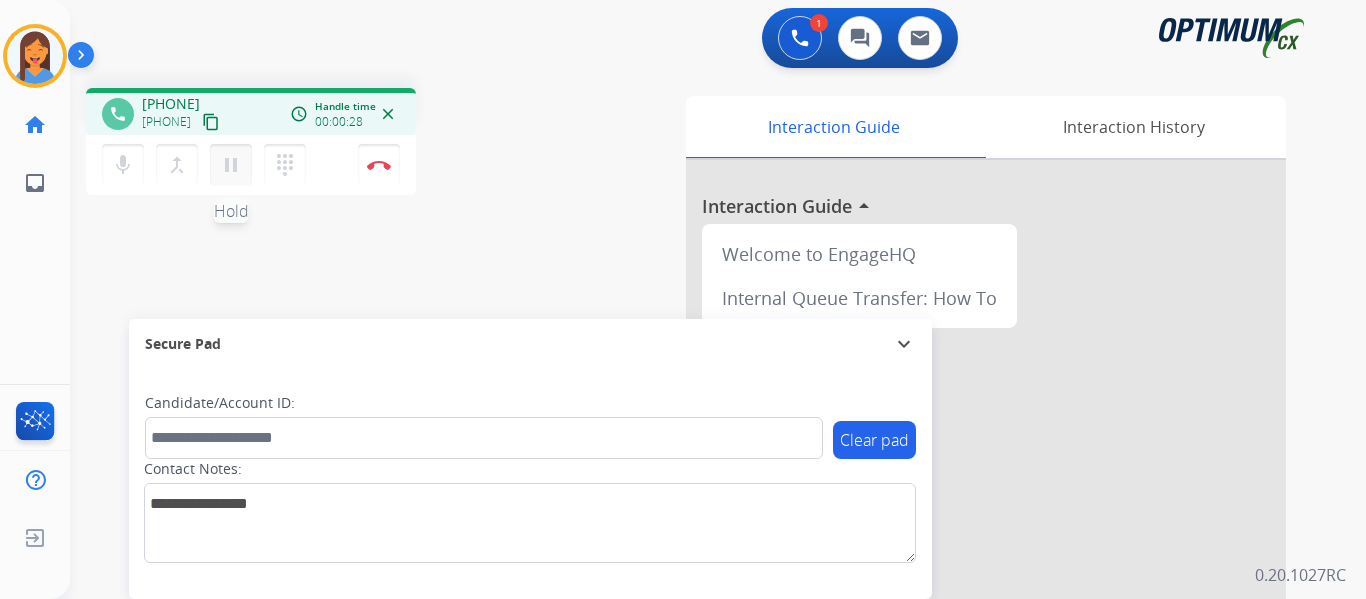click on "pause" at bounding box center (231, 165) 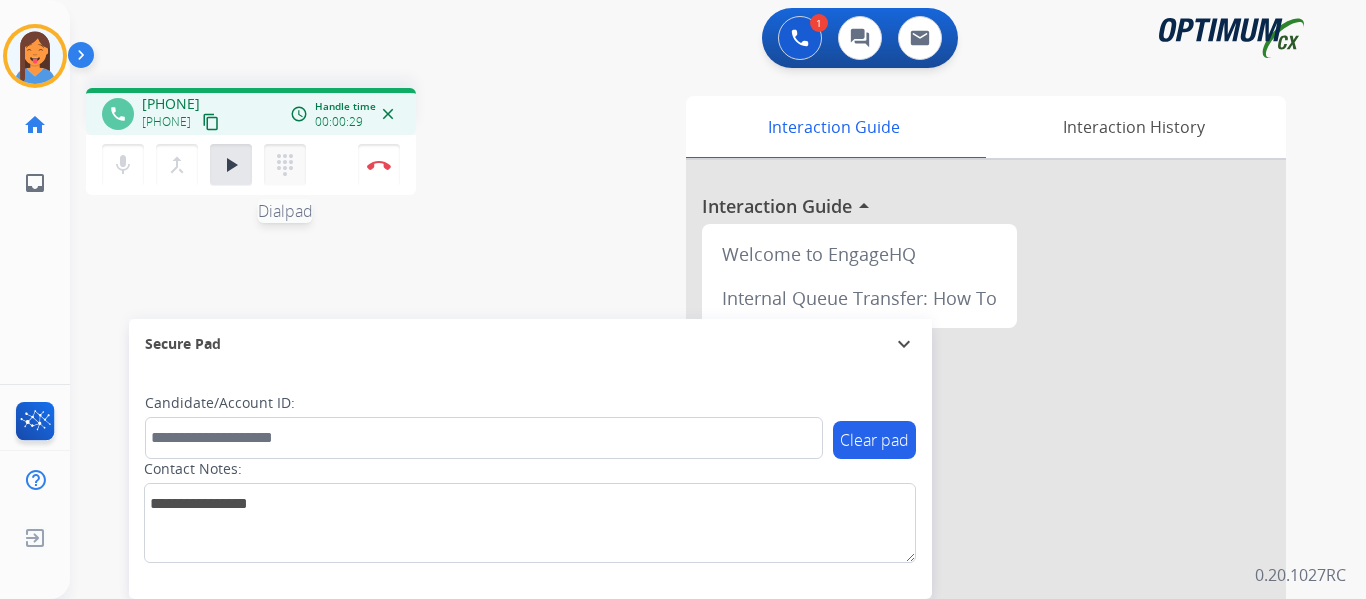 click on "dialpad Dialpad" at bounding box center [285, 165] 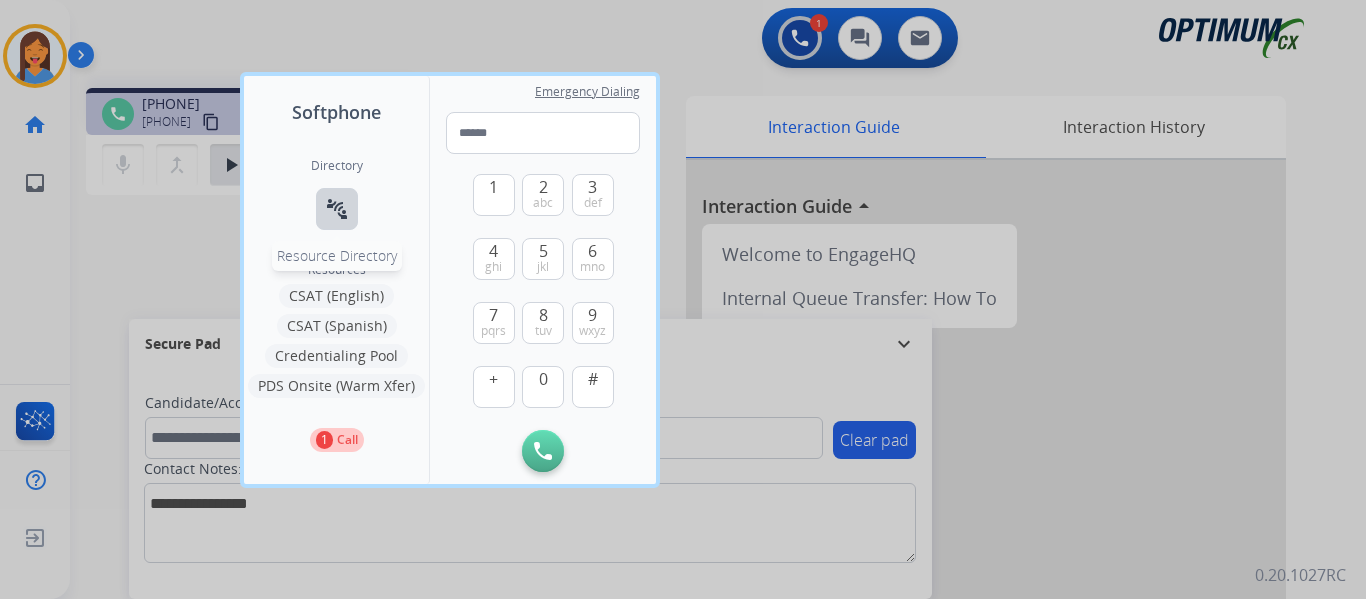 drag, startPoint x: 317, startPoint y: 194, endPoint x: 331, endPoint y: 196, distance: 14.142136 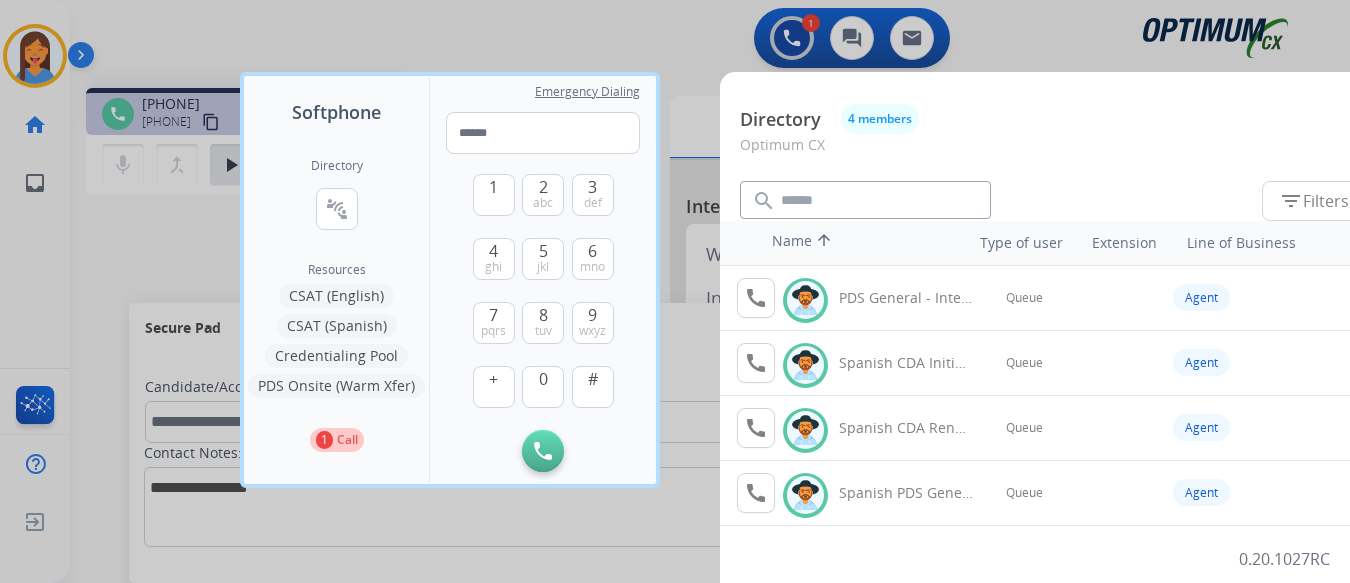 scroll, scrollTop: 100, scrollLeft: 0, axis: vertical 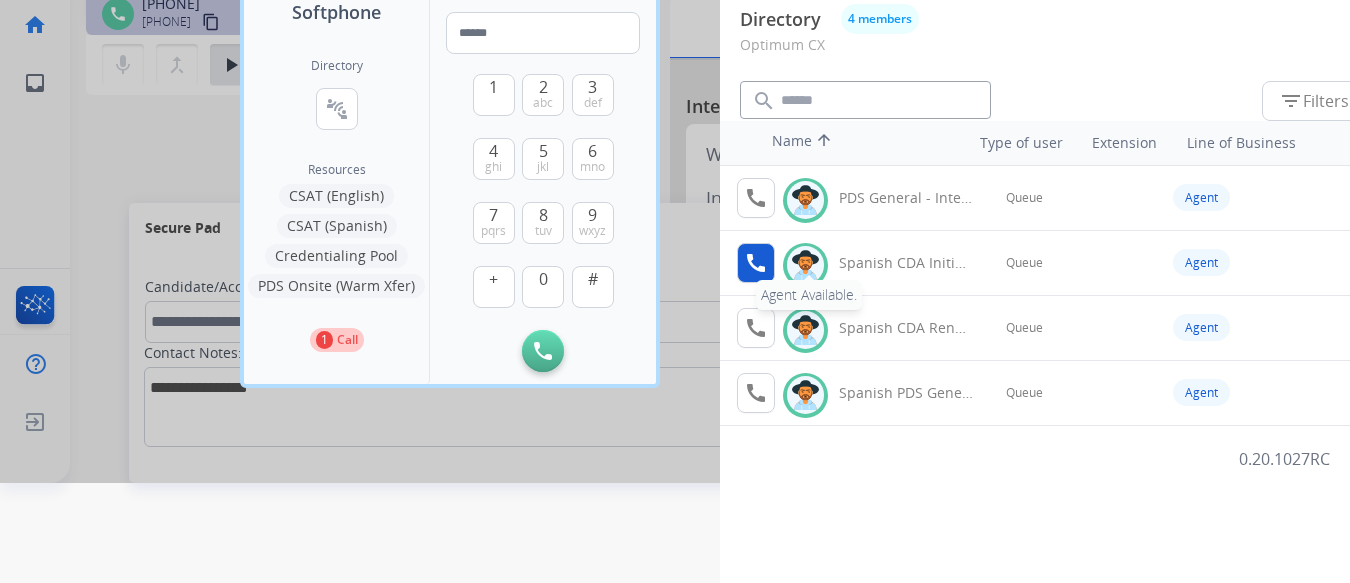 click on "call" at bounding box center [756, 263] 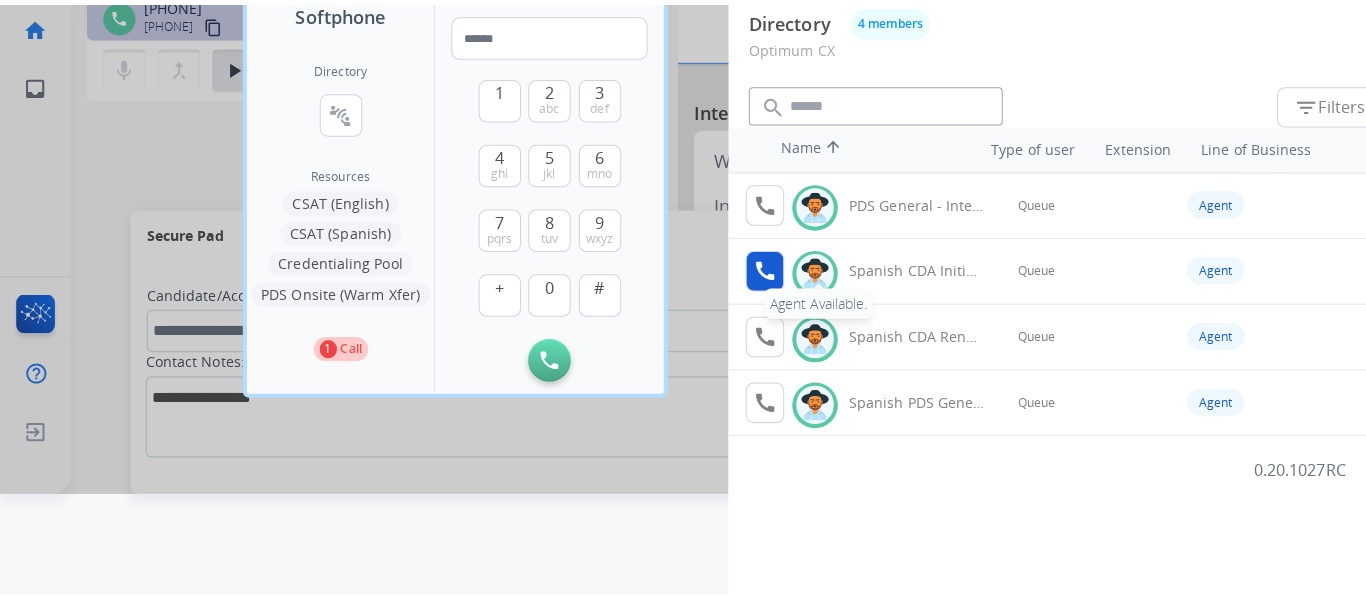 scroll, scrollTop: 0, scrollLeft: 0, axis: both 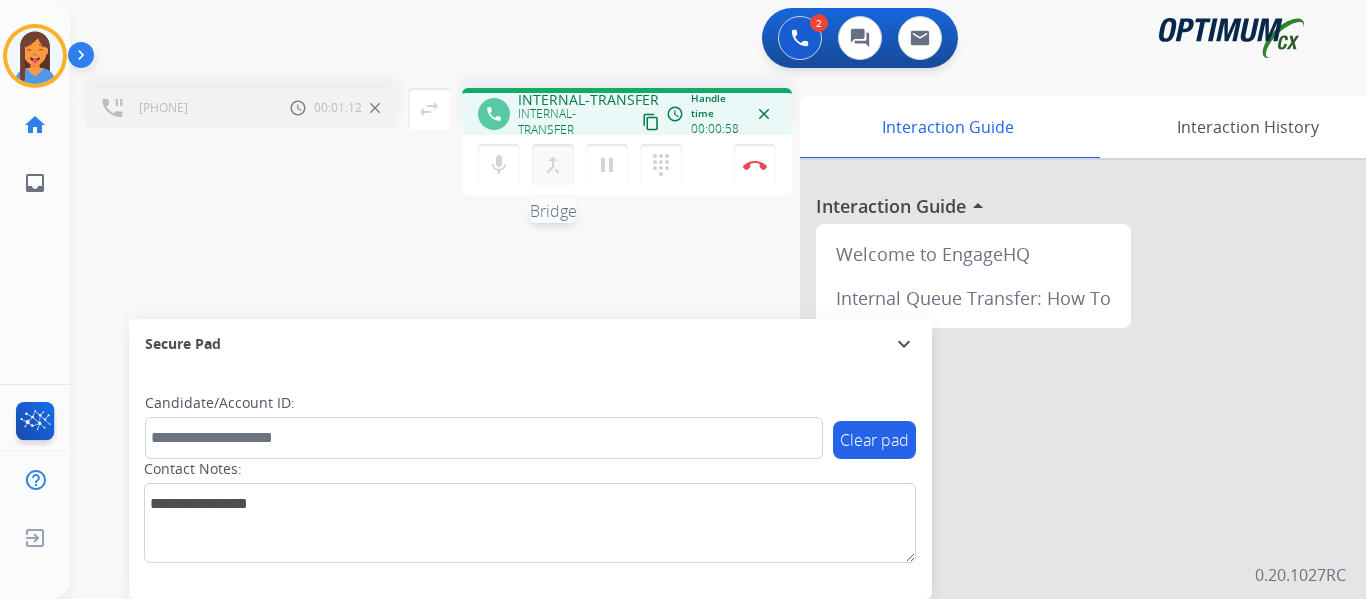 click on "merge_type" at bounding box center (553, 165) 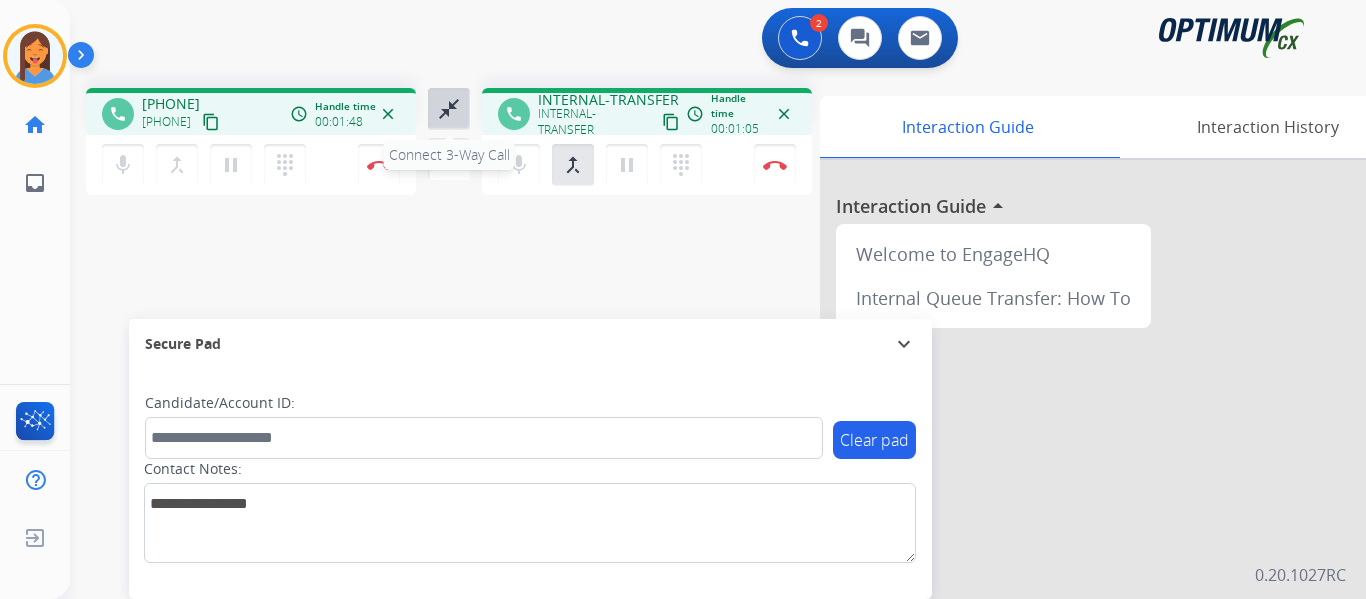click on "close_fullscreen" at bounding box center (449, 109) 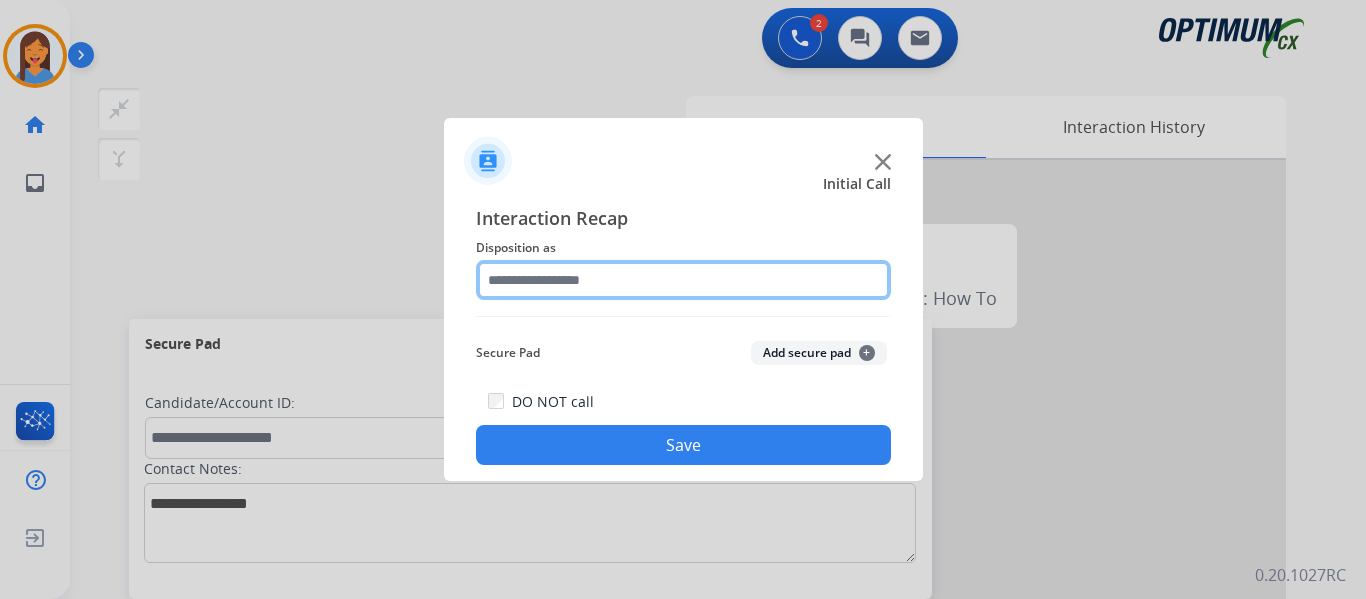 click 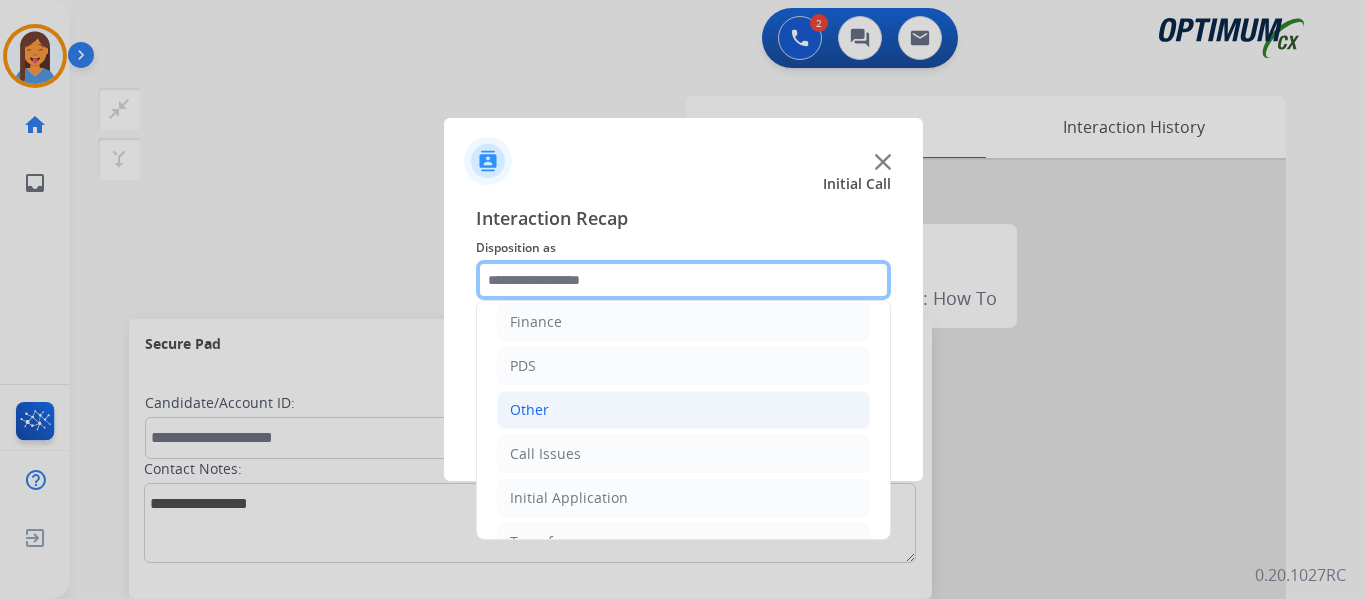 scroll, scrollTop: 100, scrollLeft: 0, axis: vertical 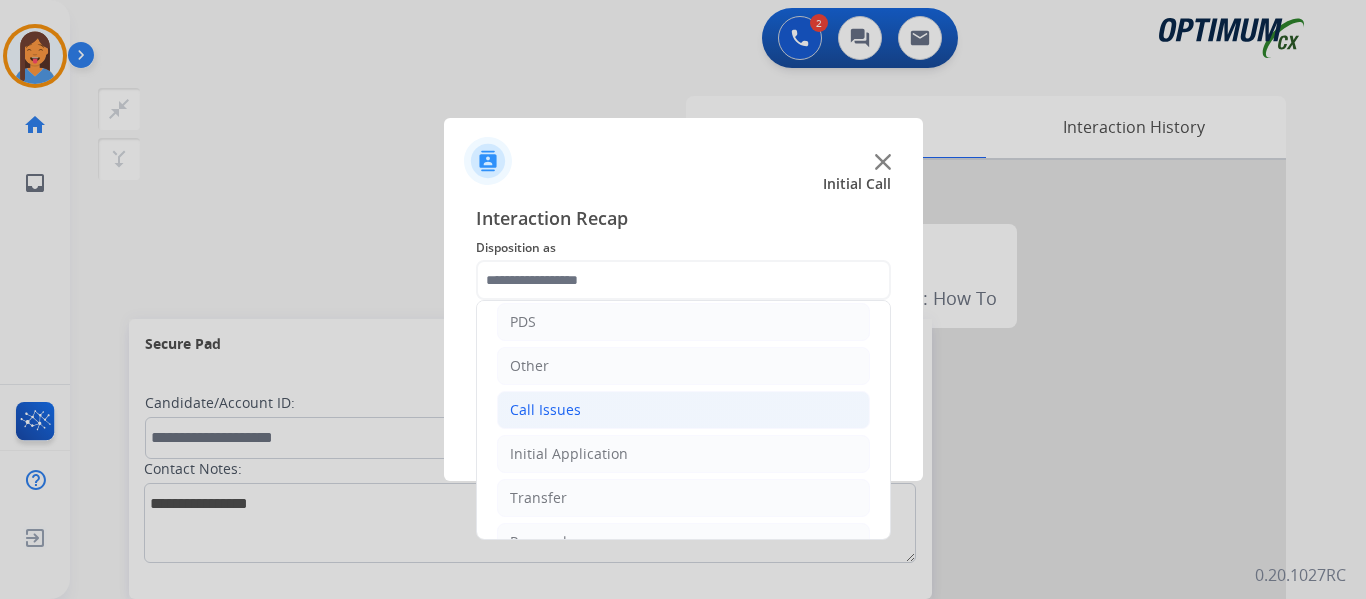 click on "Call Issues" 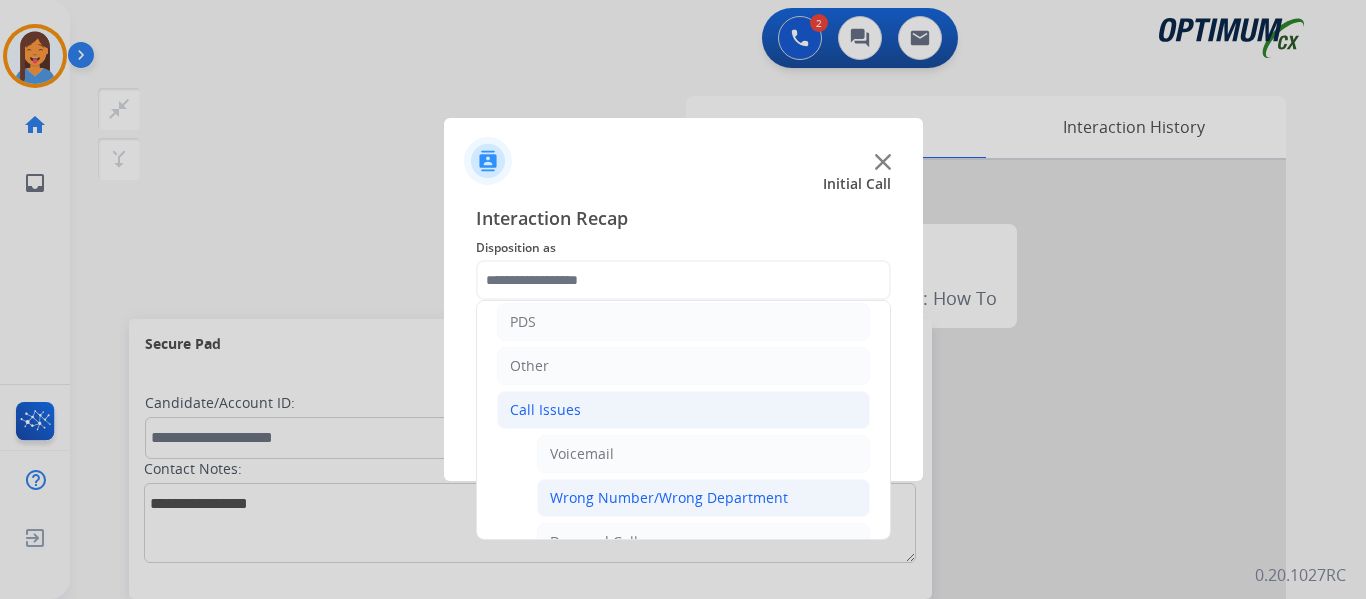 click on "Wrong Number/Wrong Department" 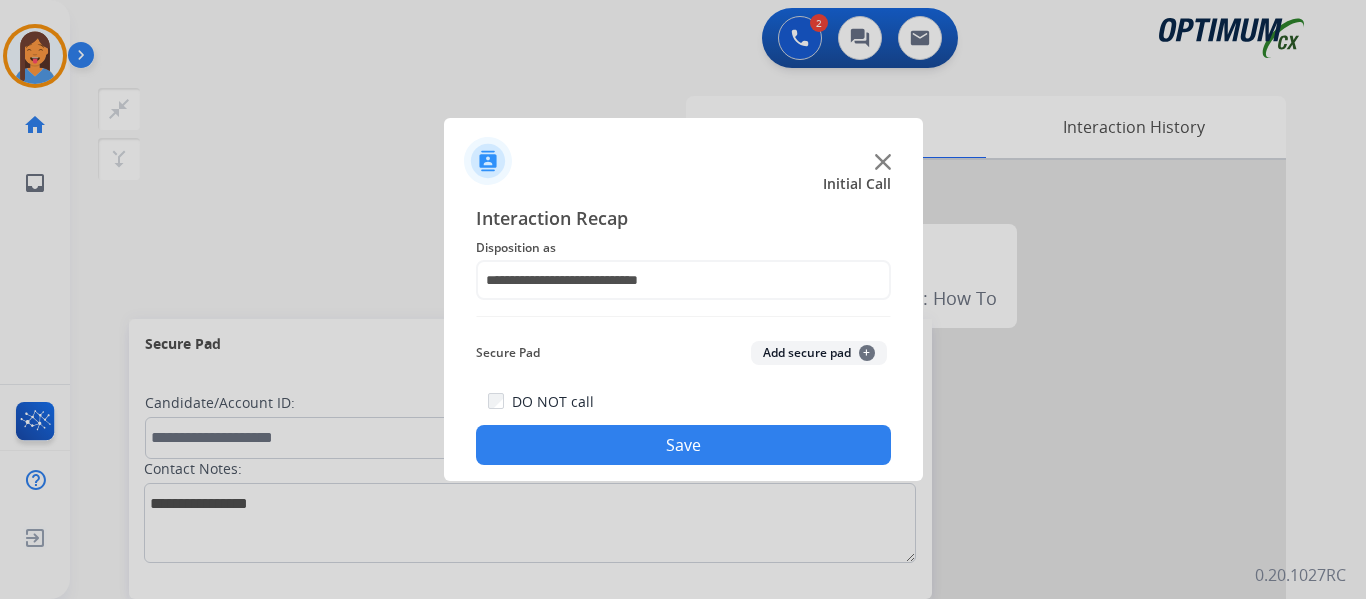 click on "Save" 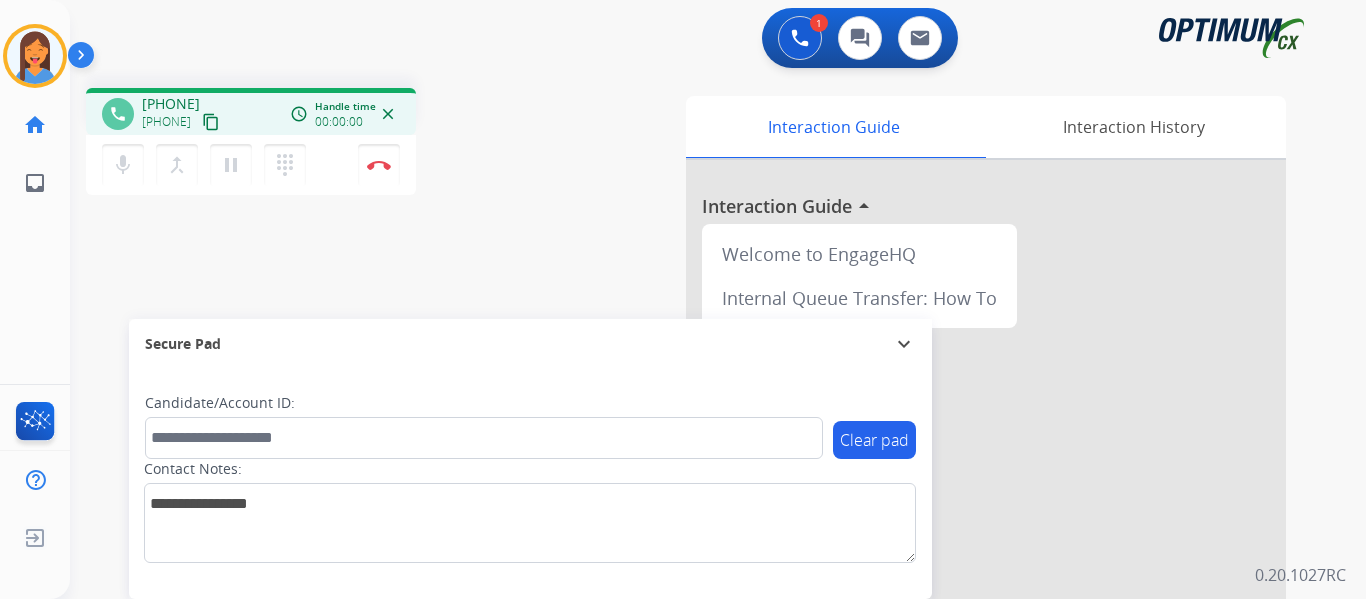 drag, startPoint x: 248, startPoint y: 118, endPoint x: 267, endPoint y: 123, distance: 19.646883 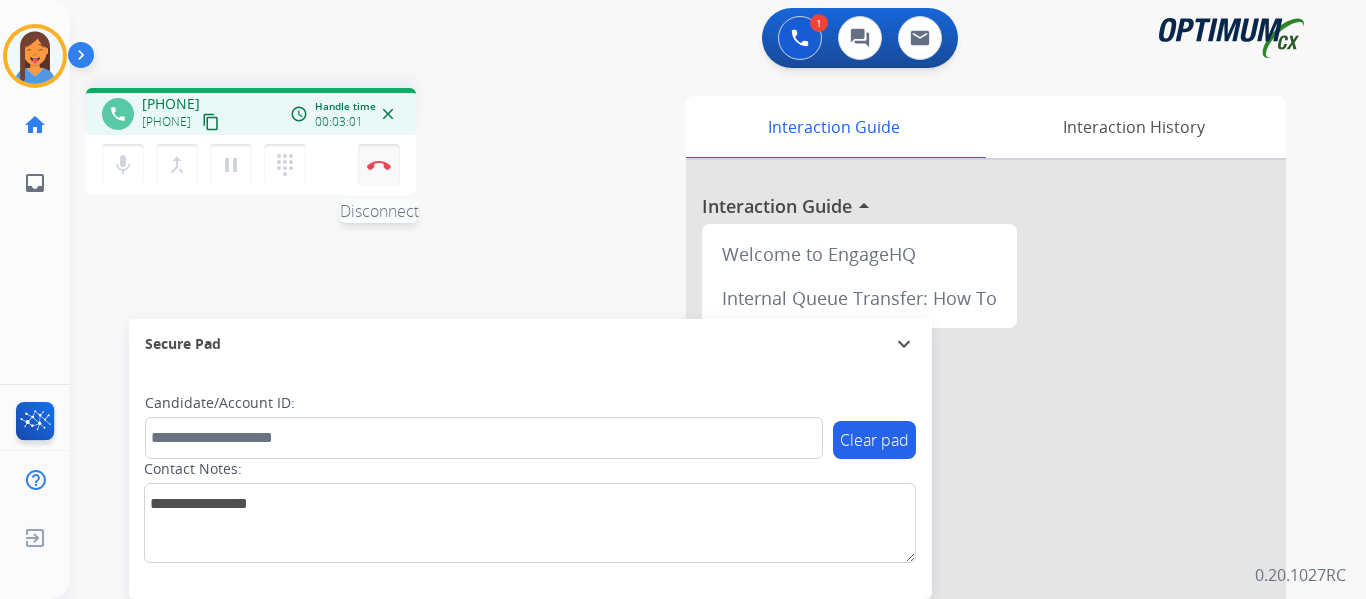 click at bounding box center (379, 165) 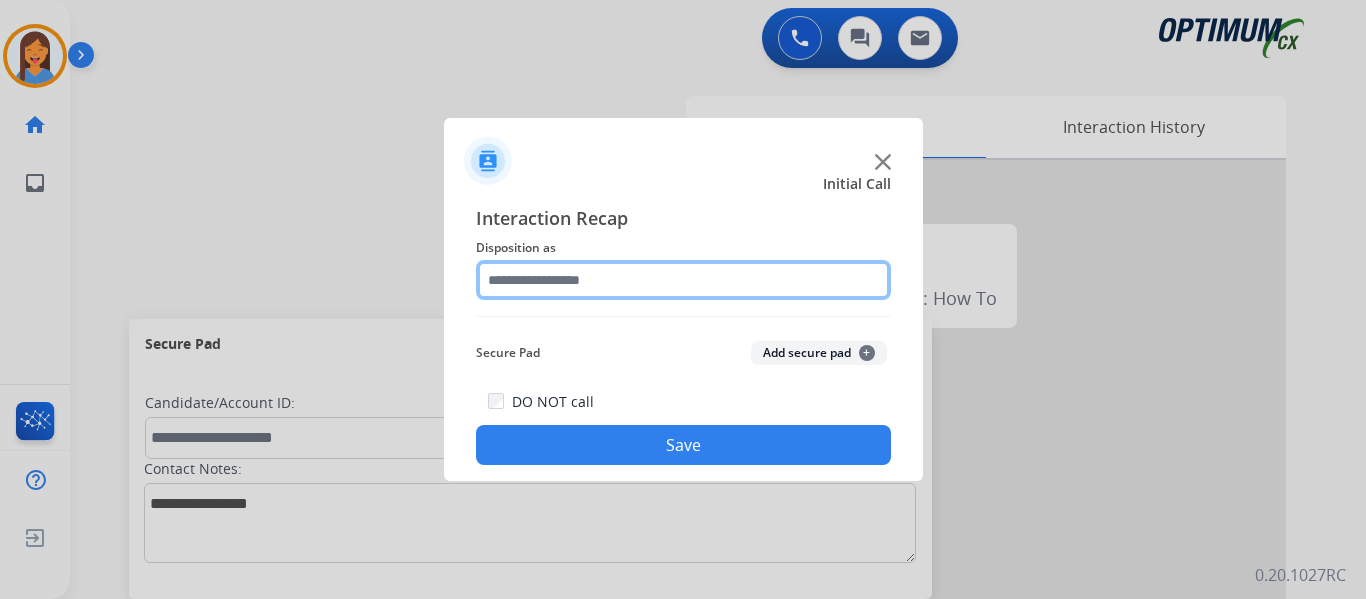 click 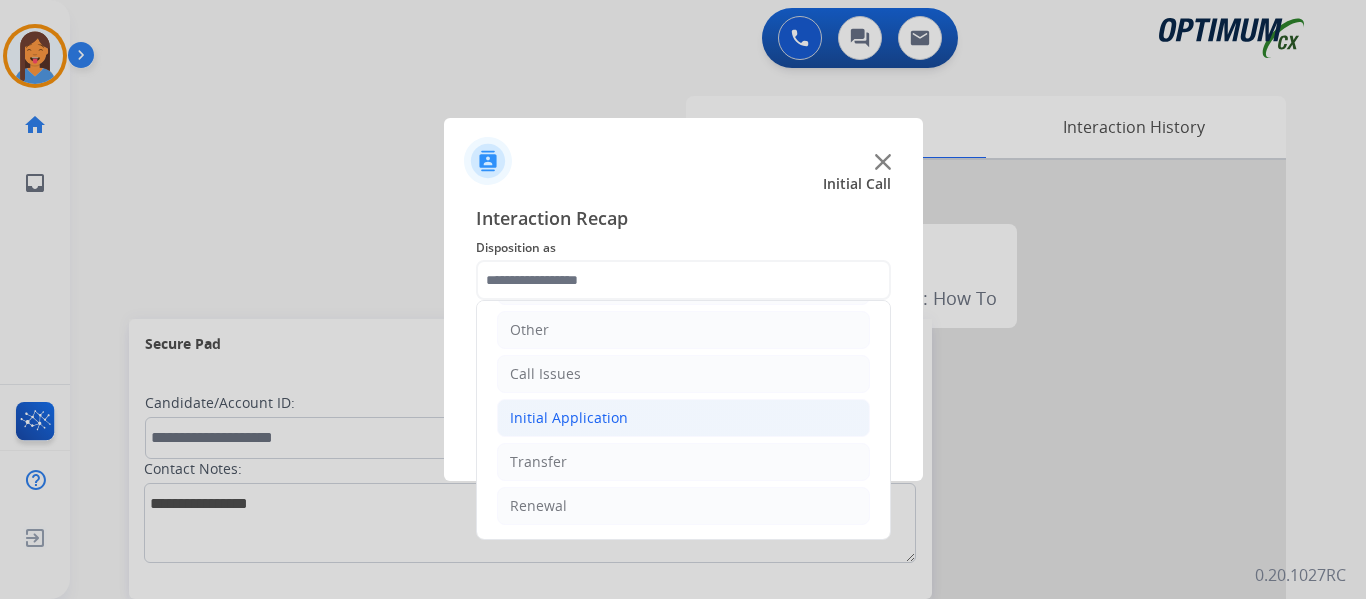 click on "Initial Application" 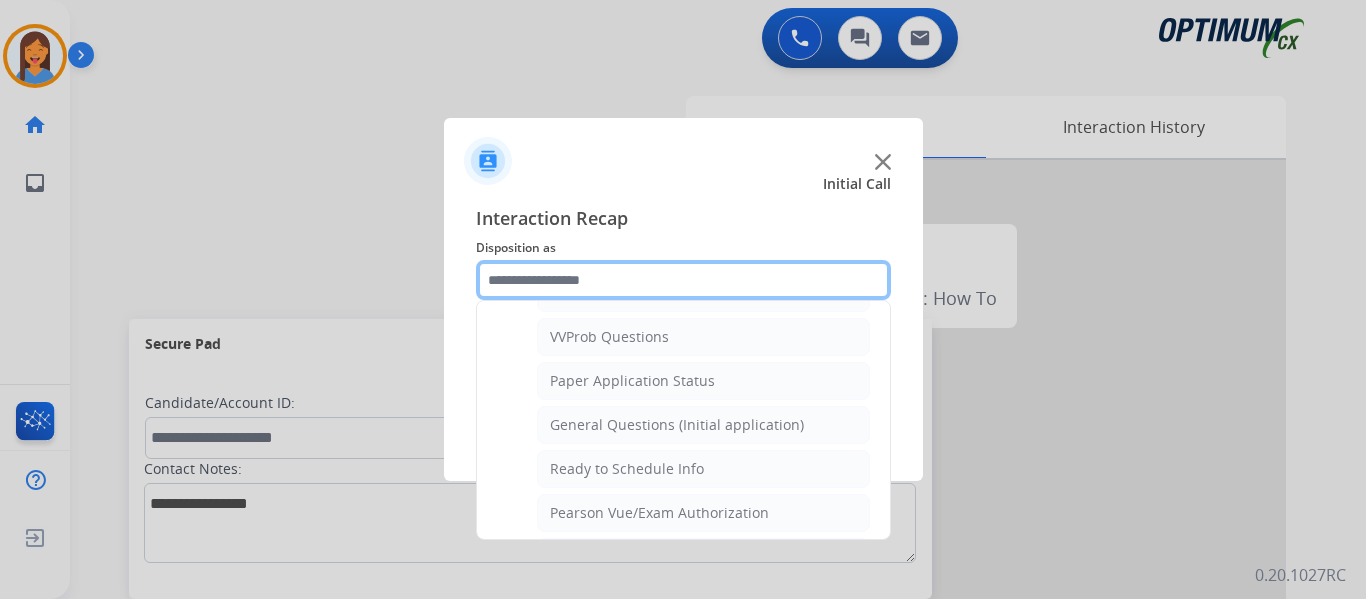 scroll, scrollTop: 1136, scrollLeft: 0, axis: vertical 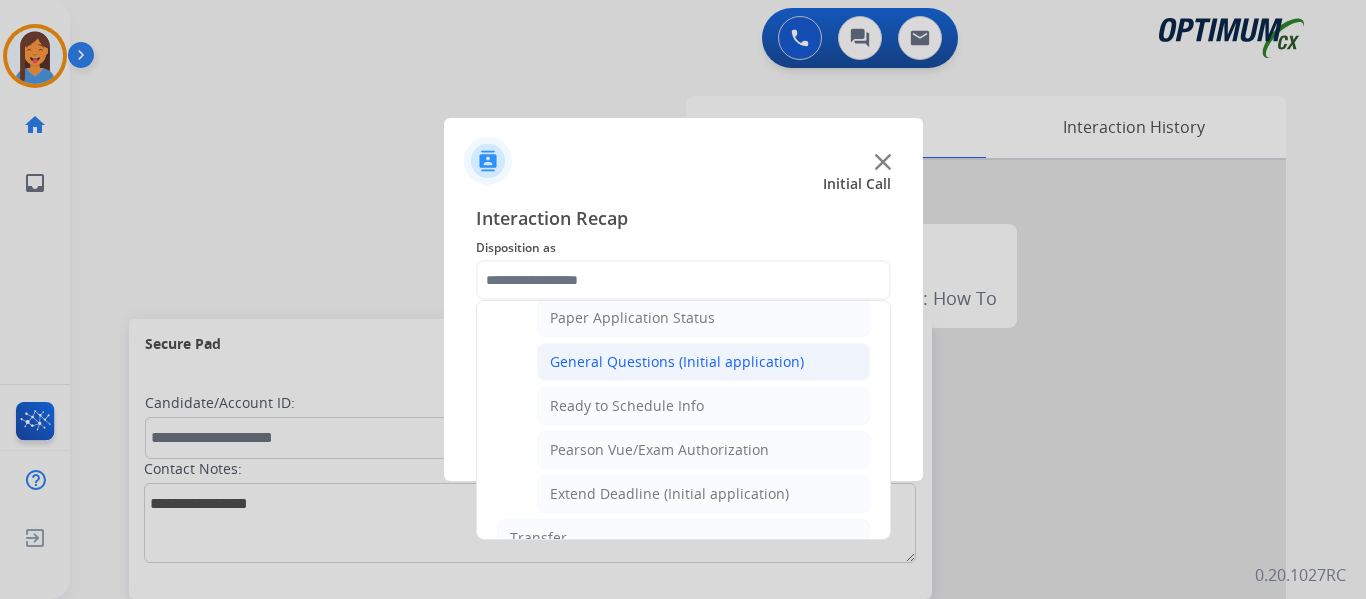 click on "General Questions (Initial application)" 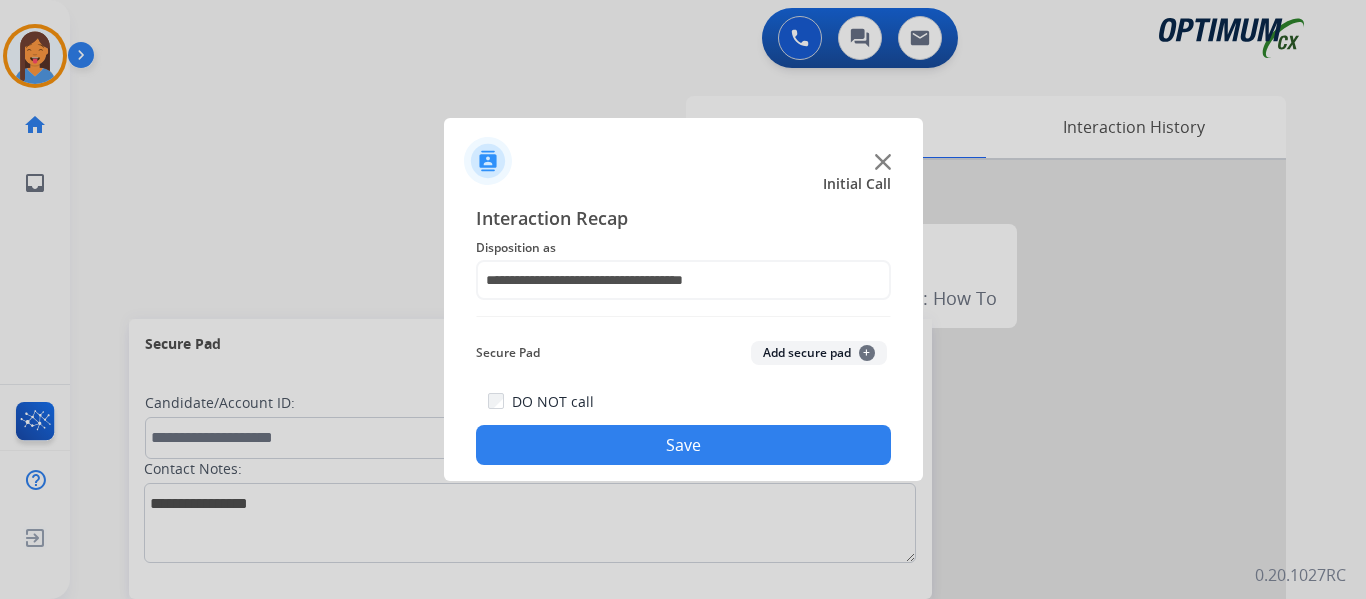 click on "Save" 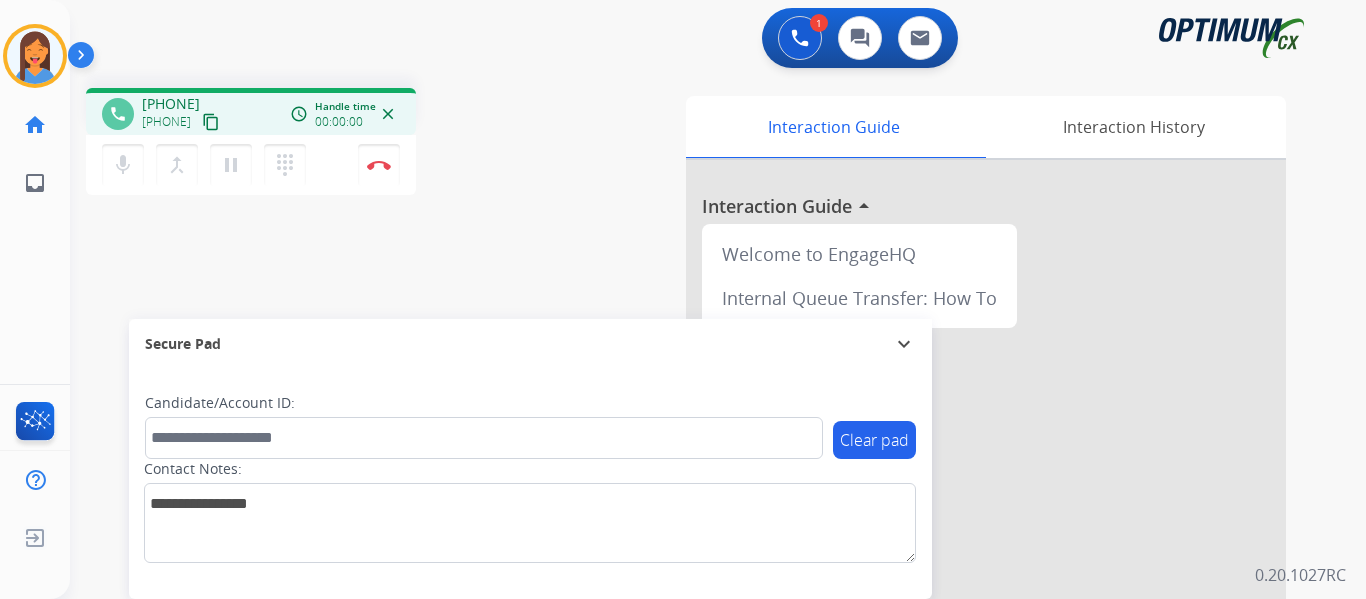 drag, startPoint x: 240, startPoint y: 126, endPoint x: 257, endPoint y: 134, distance: 18.788294 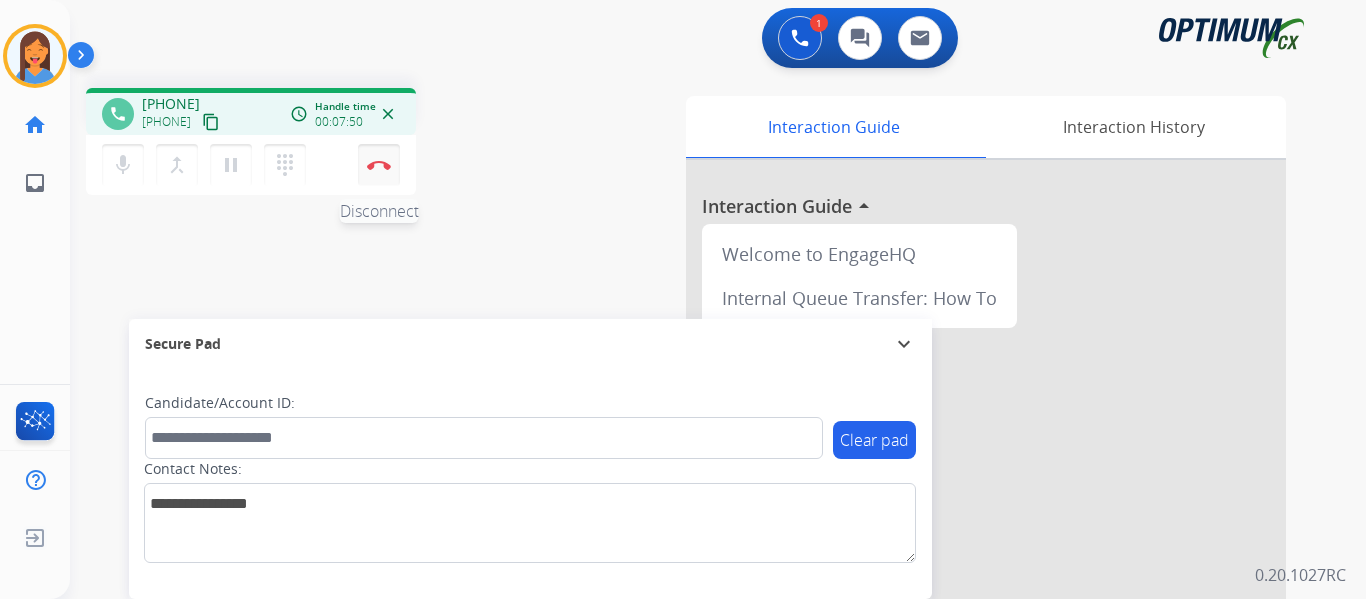 click on "Disconnect" at bounding box center (379, 165) 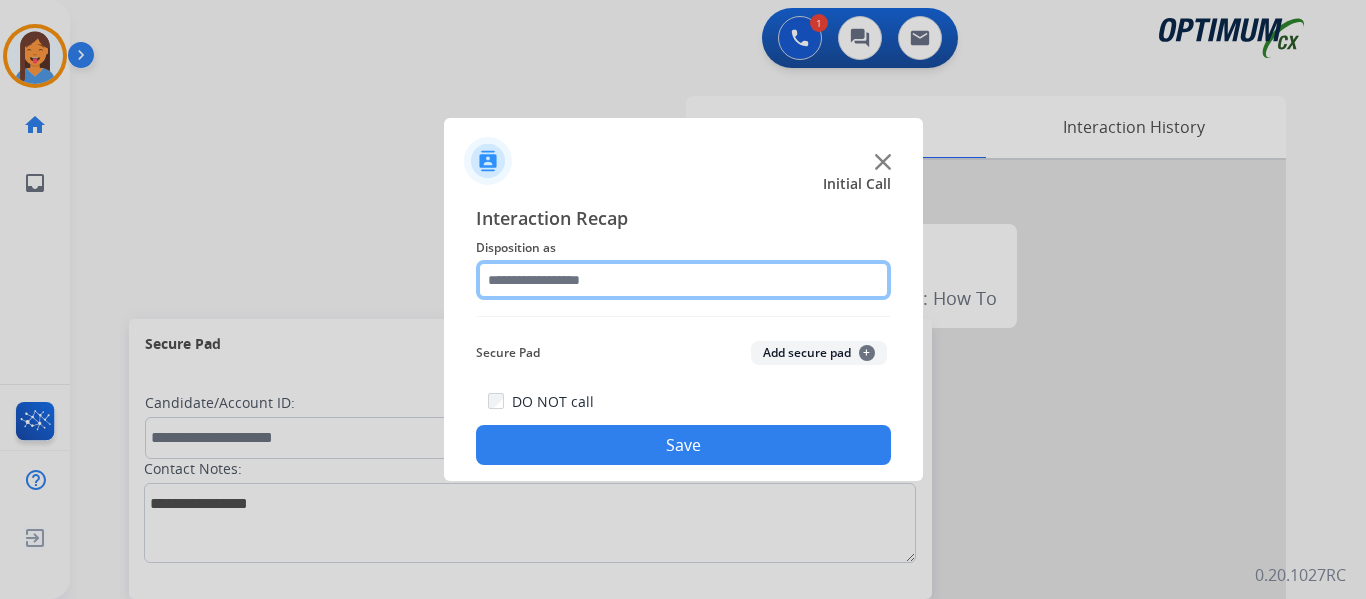 click 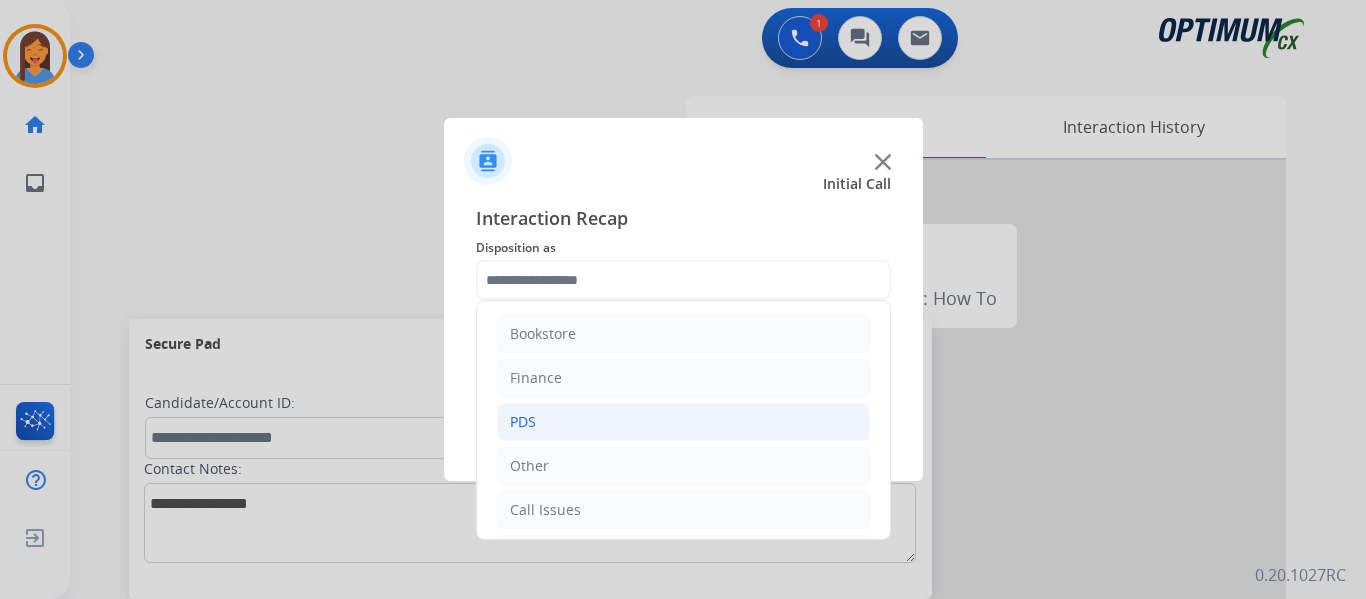 click on "PDS" 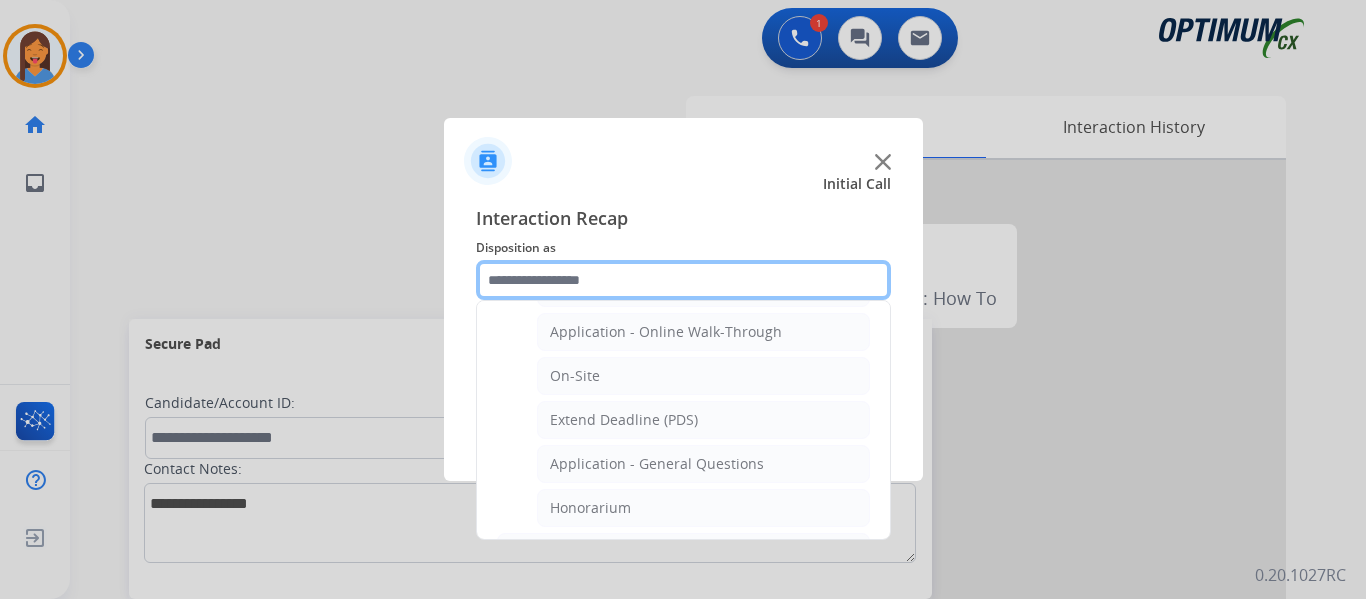 scroll, scrollTop: 500, scrollLeft: 0, axis: vertical 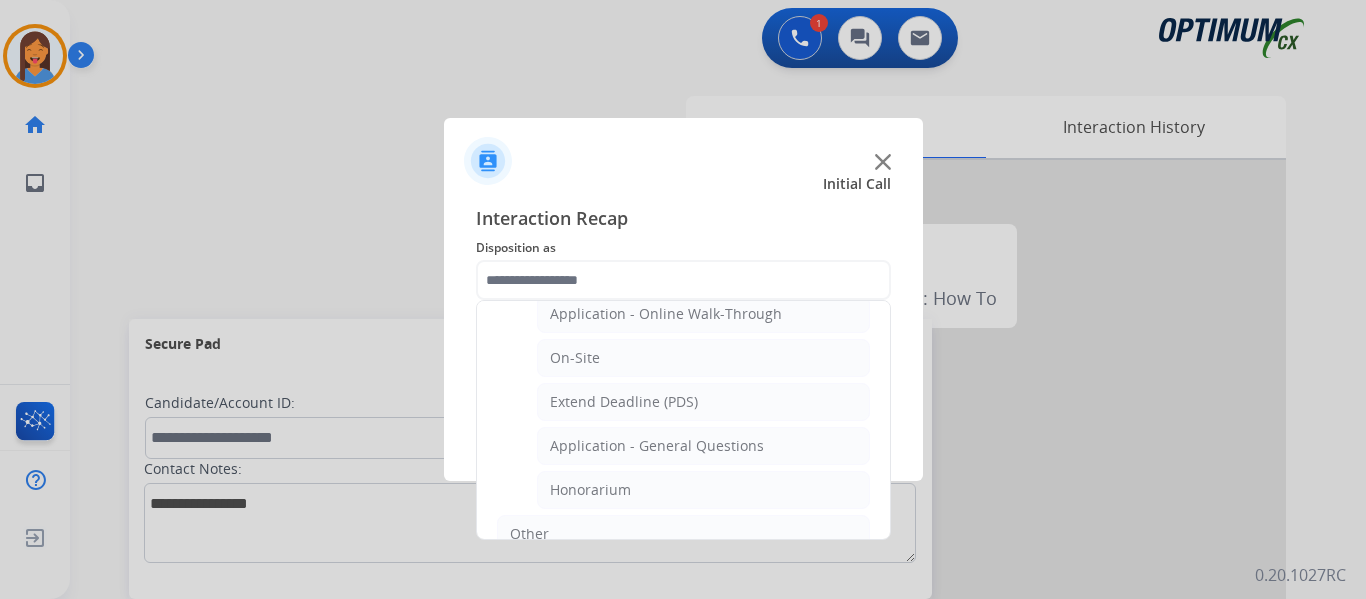 click on "Application - General Questions" 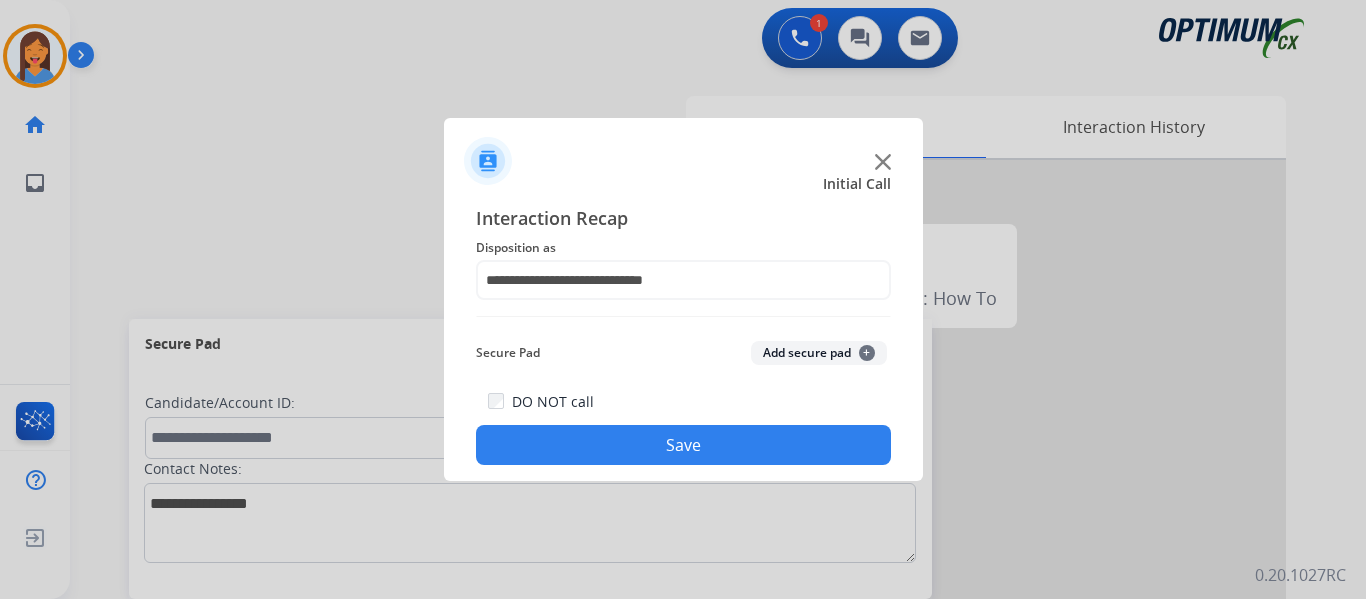 click on "Save" 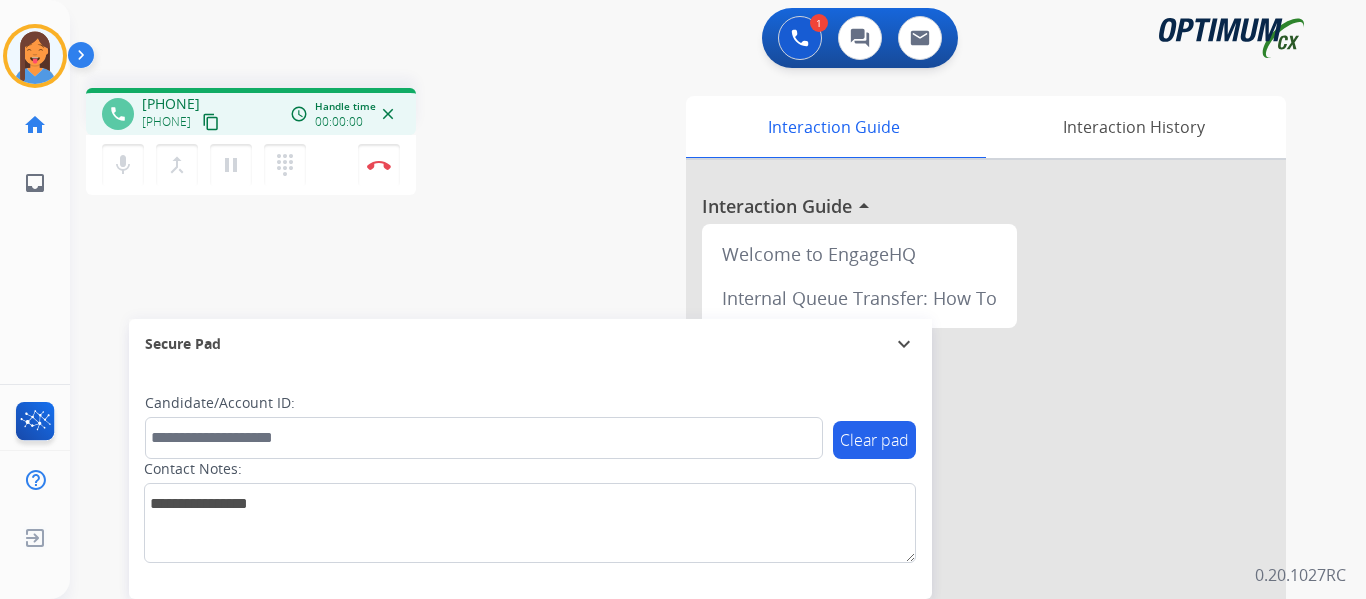 click on "content_copy" at bounding box center (211, 122) 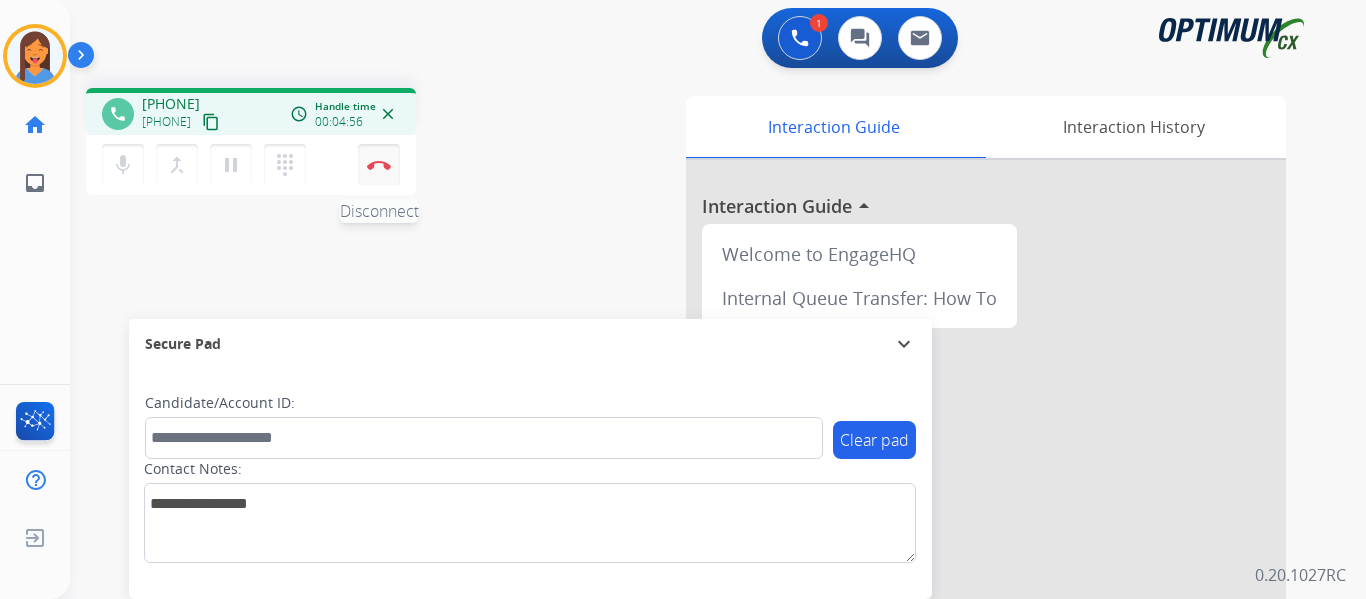 click at bounding box center (379, 165) 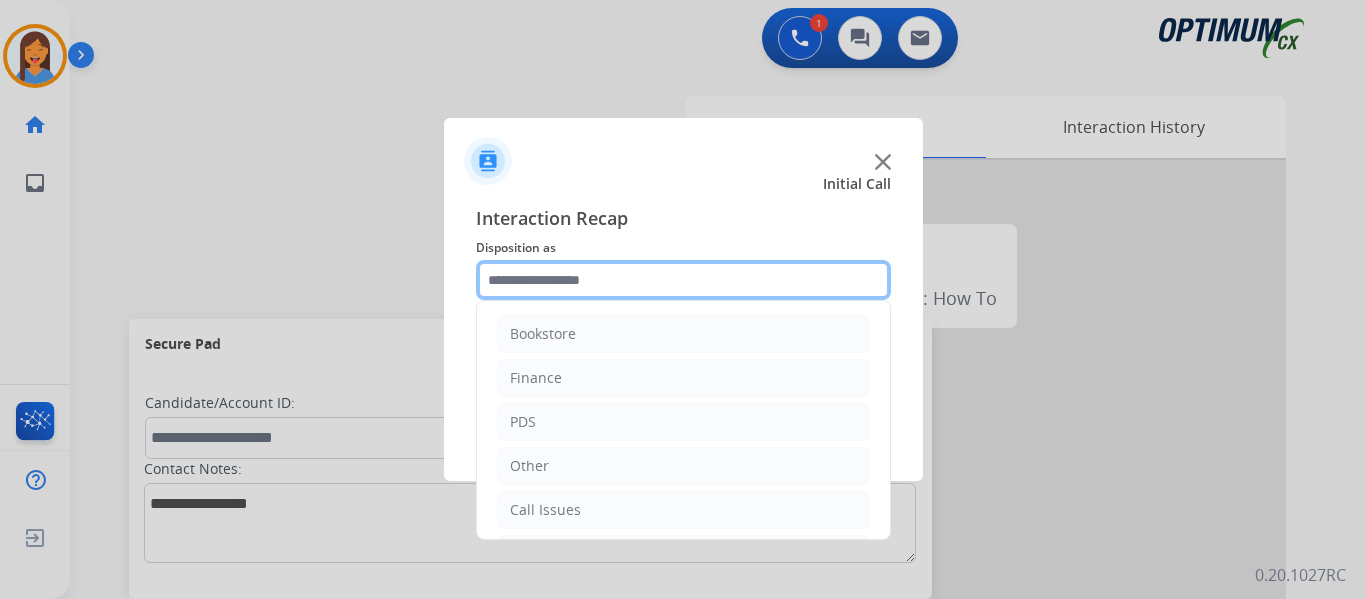 click 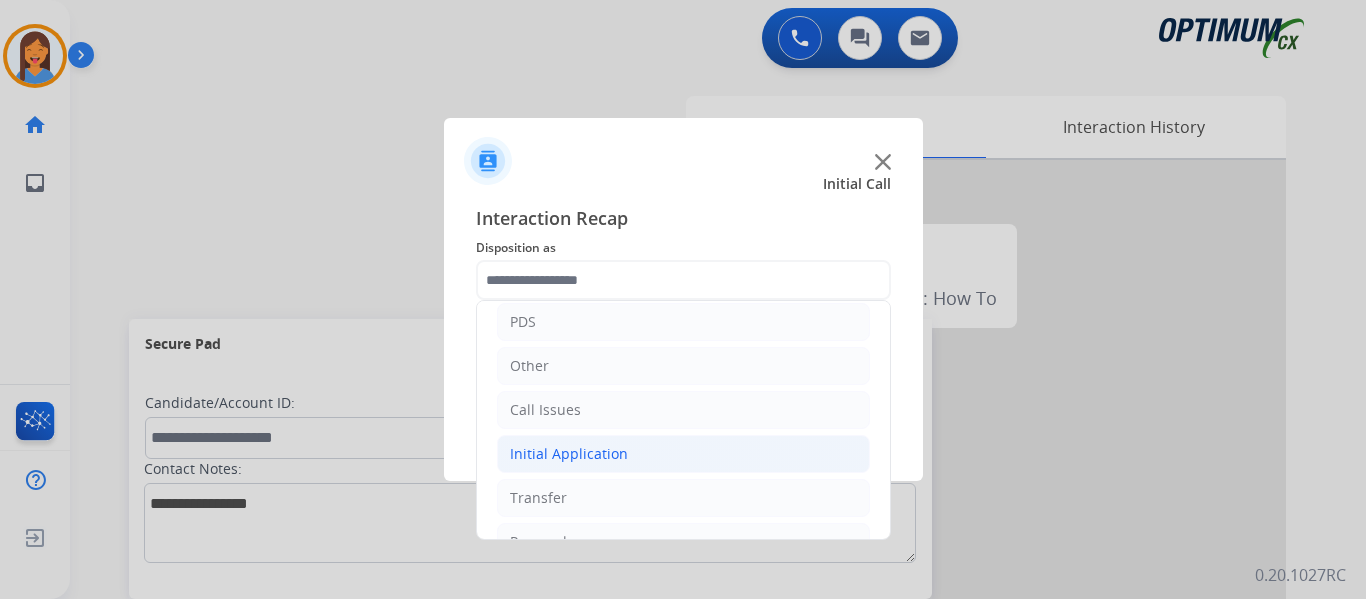 click on "Initial Application" 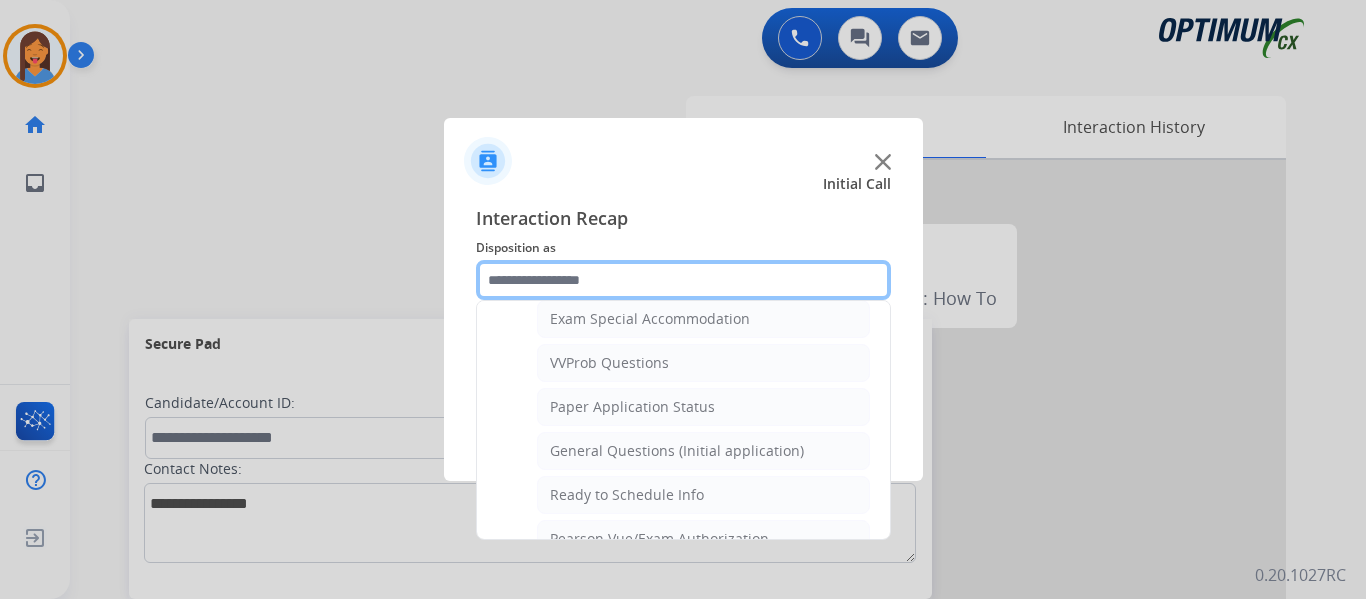 scroll, scrollTop: 1100, scrollLeft: 0, axis: vertical 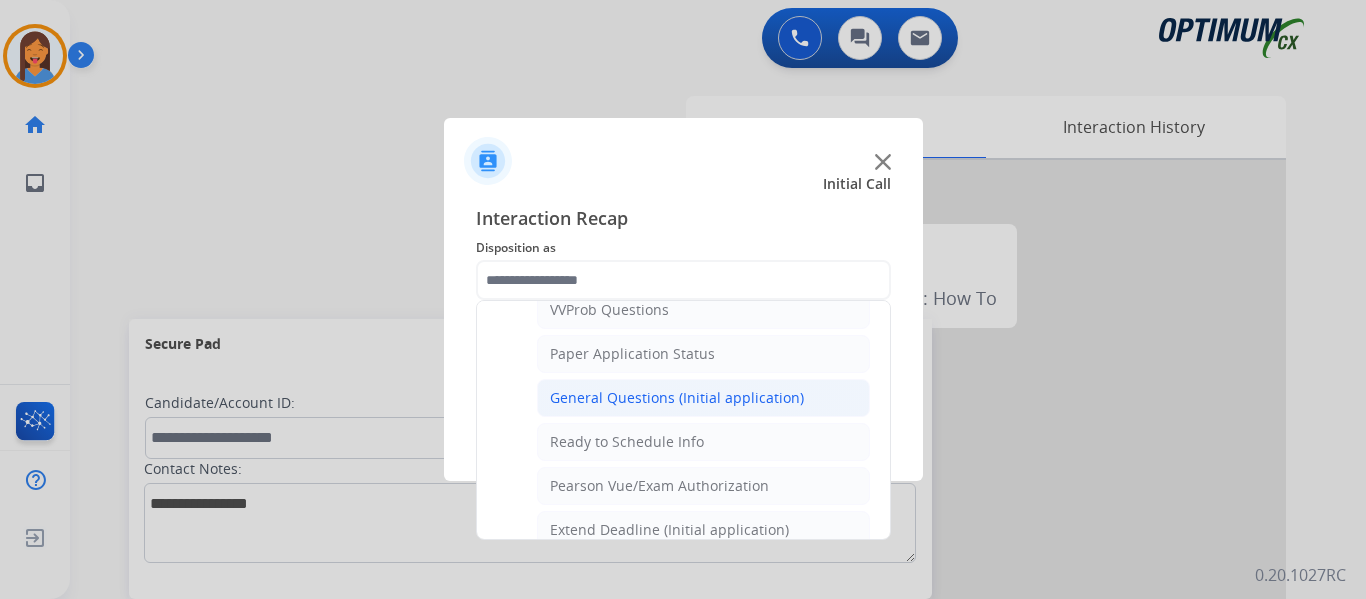 click on "General Questions (Initial application)" 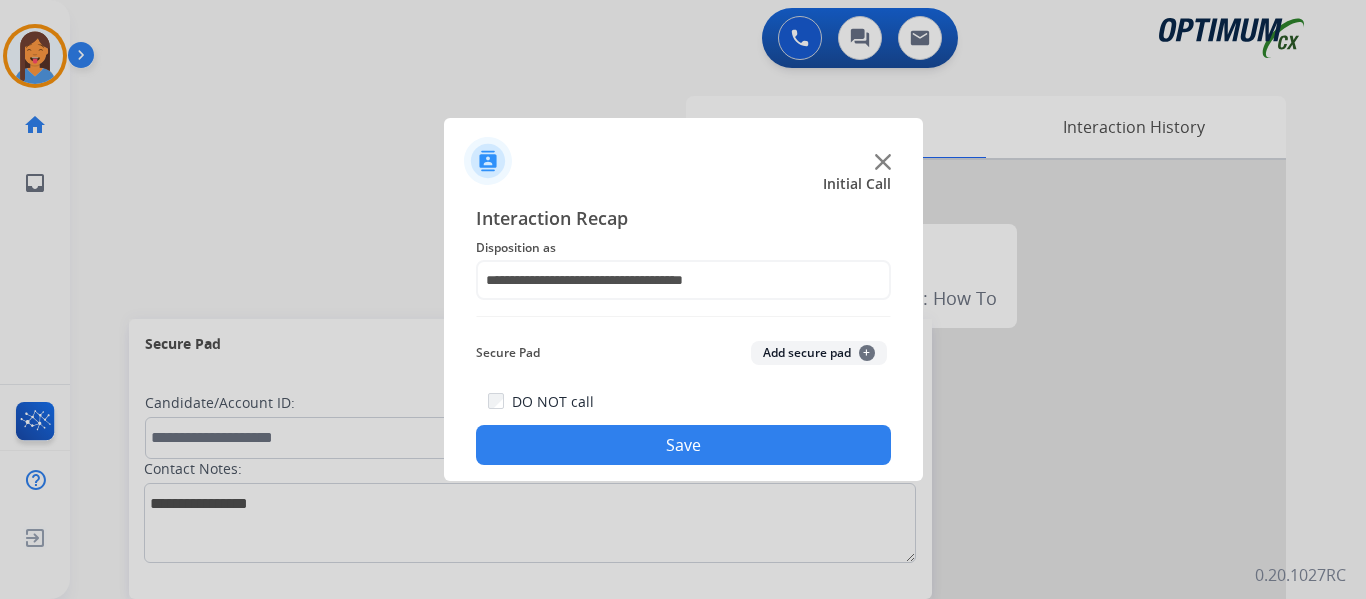 click on "Save" 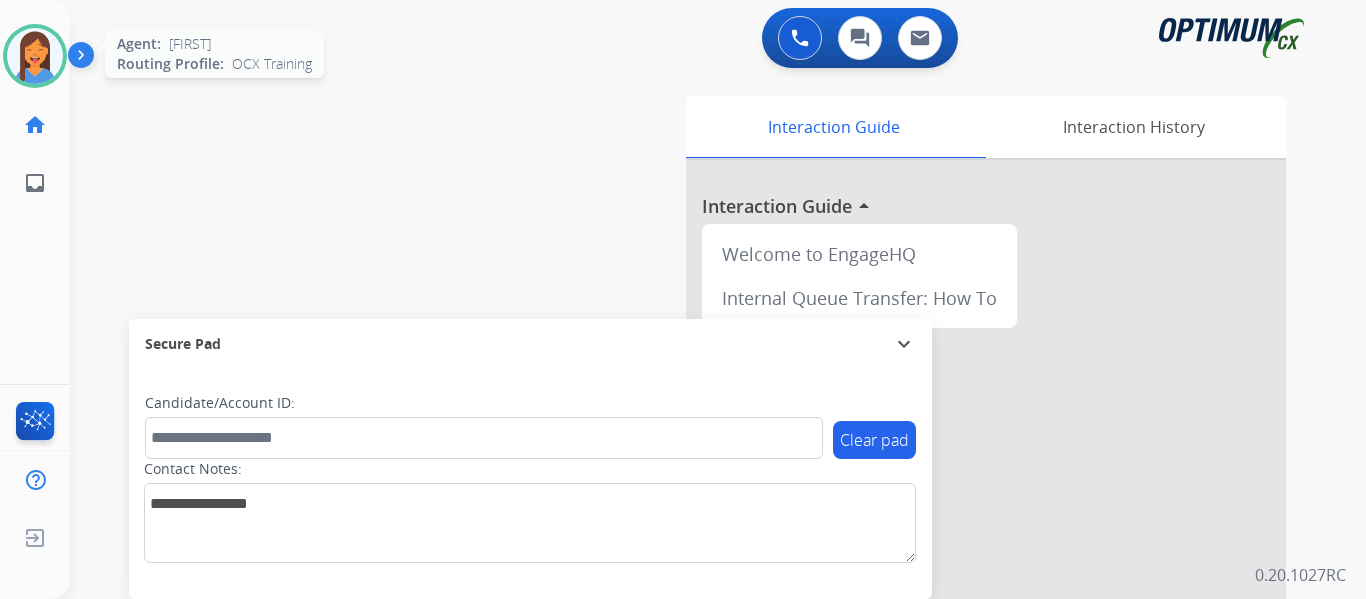 click at bounding box center (35, 56) 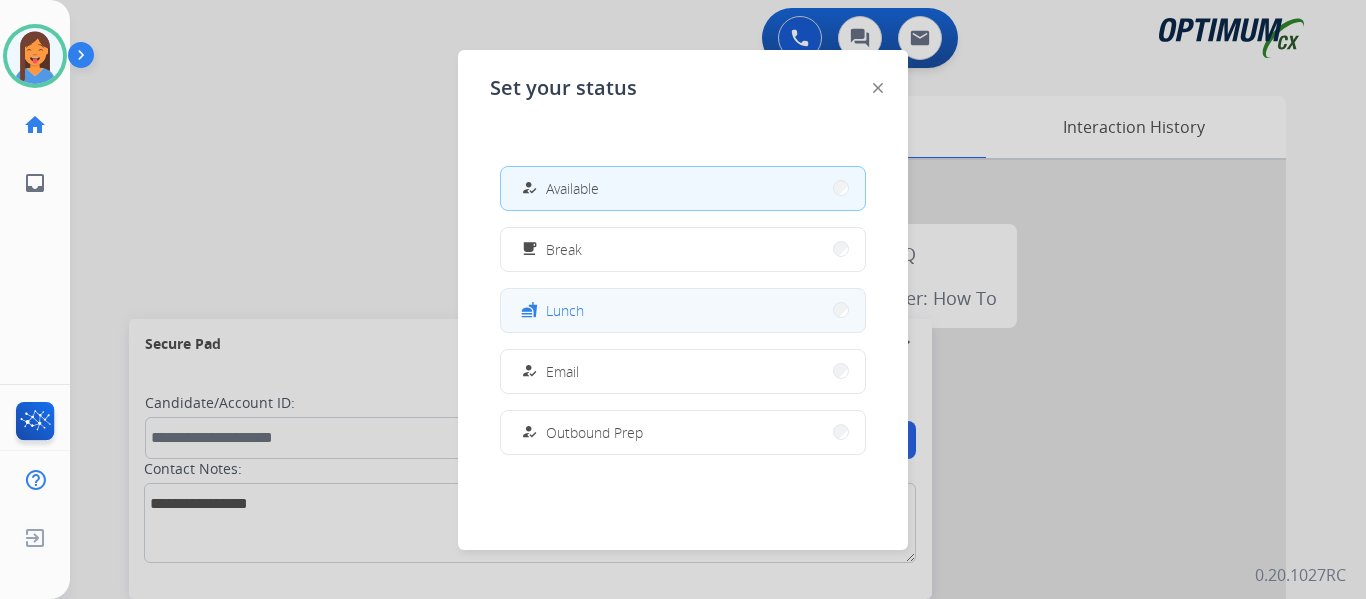 click on "fastfood Lunch" at bounding box center (683, 310) 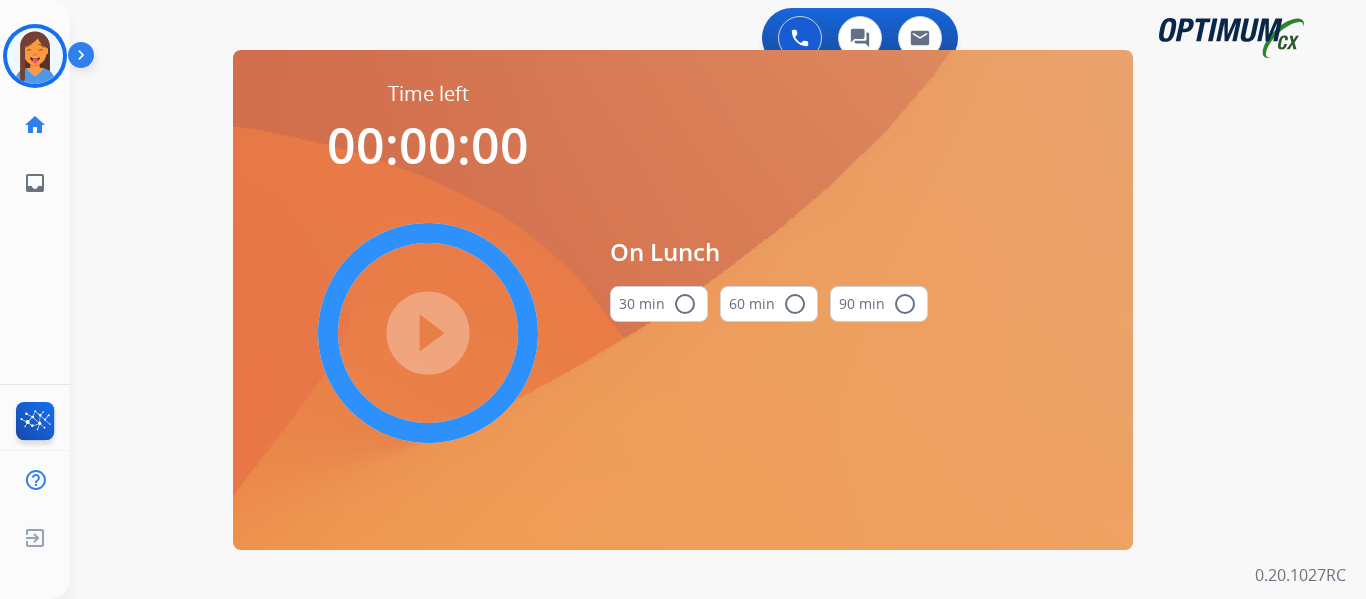 click on "30 min  radio_button_unchecked" at bounding box center [659, 304] 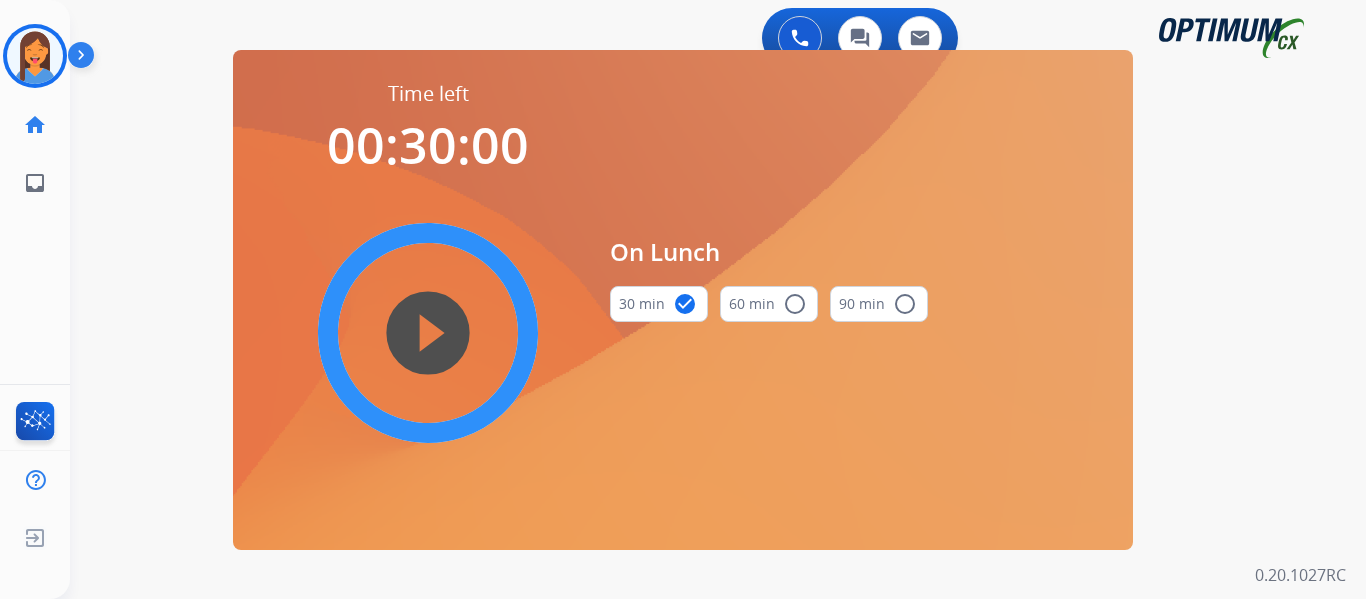 click on "play_circle_filled" at bounding box center (428, 333) 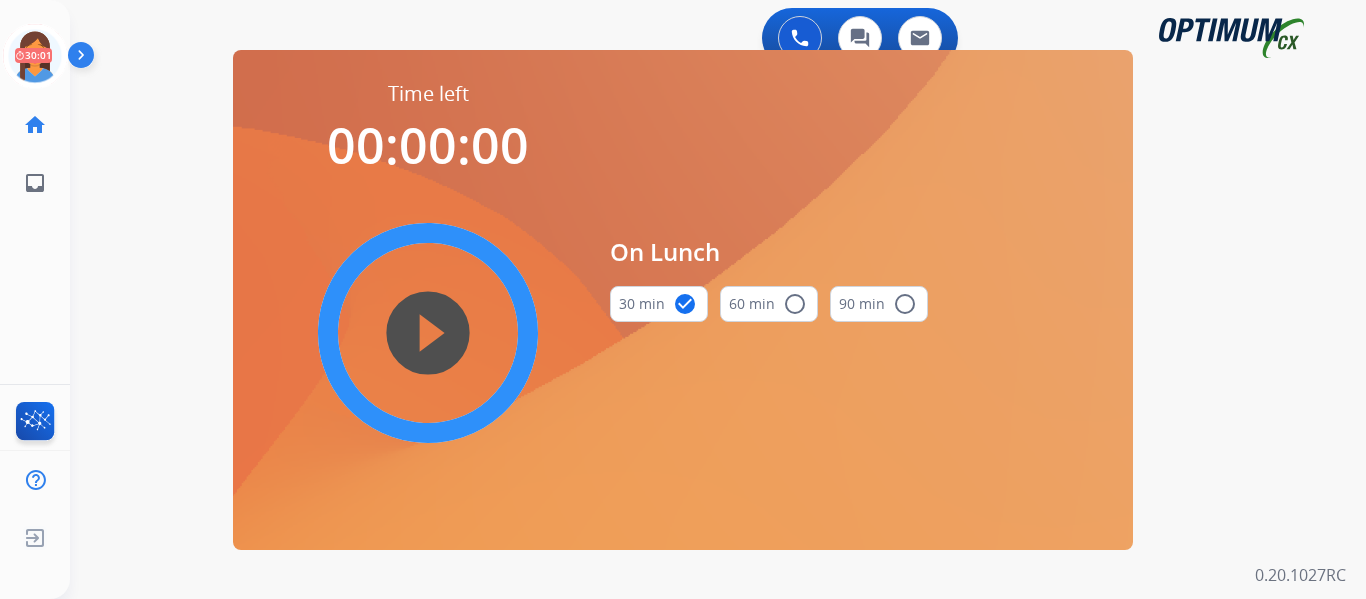 drag, startPoint x: 28, startPoint y: 58, endPoint x: 72, endPoint y: 64, distance: 44.407207 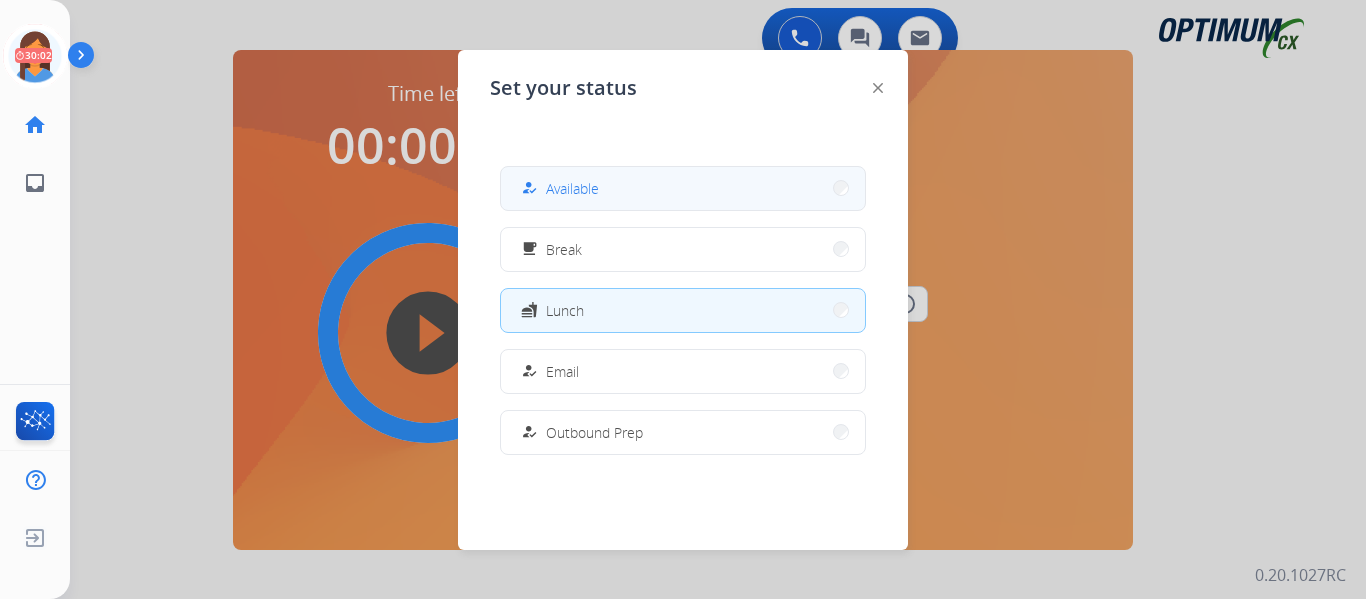 click on "how_to_reg Available" at bounding box center (683, 188) 